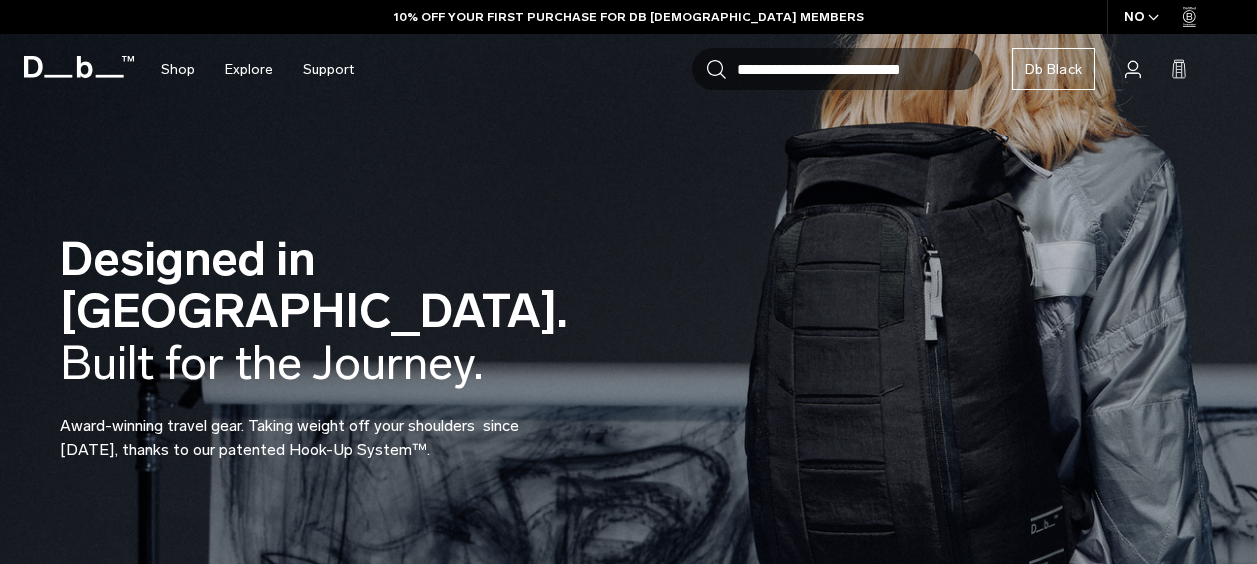scroll, scrollTop: 0, scrollLeft: 0, axis: both 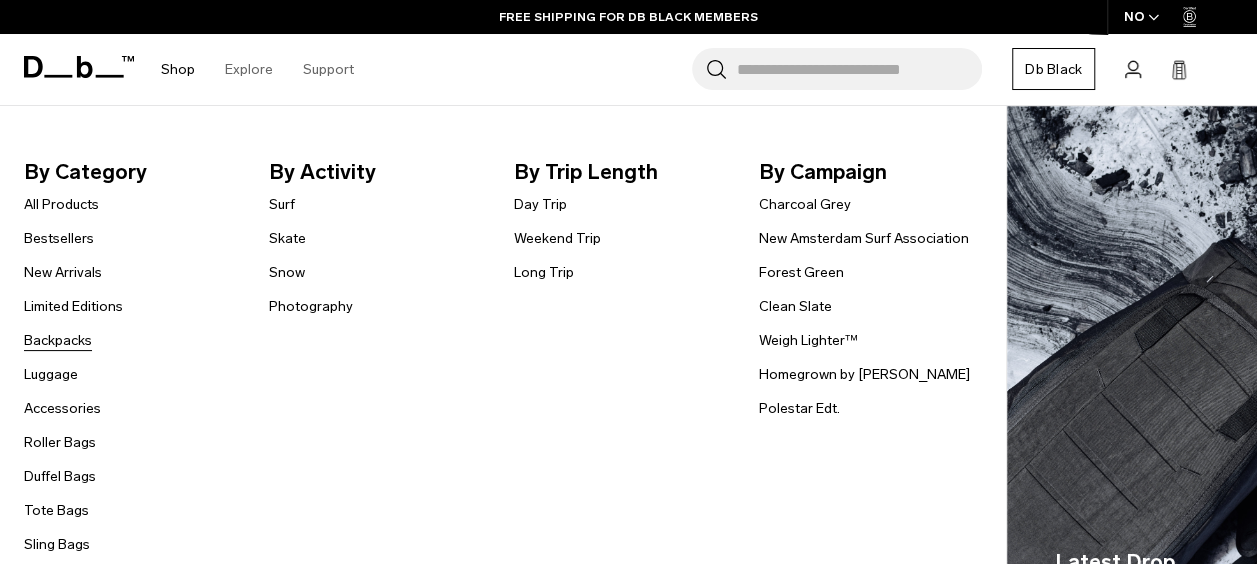 click on "Backpacks" at bounding box center (58, 340) 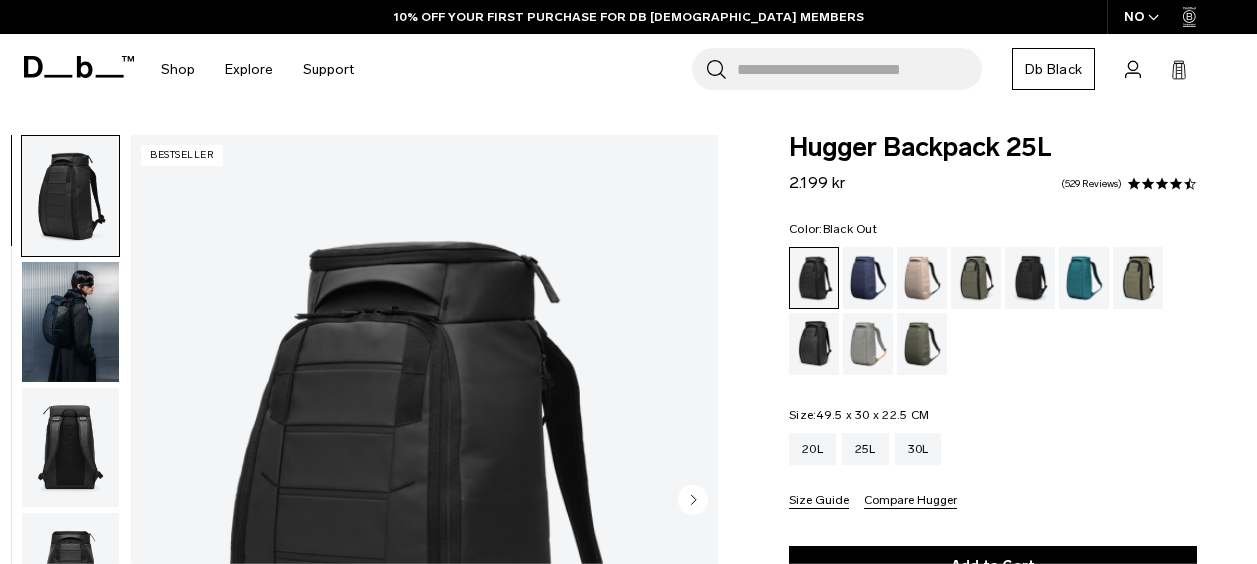scroll, scrollTop: 0, scrollLeft: 0, axis: both 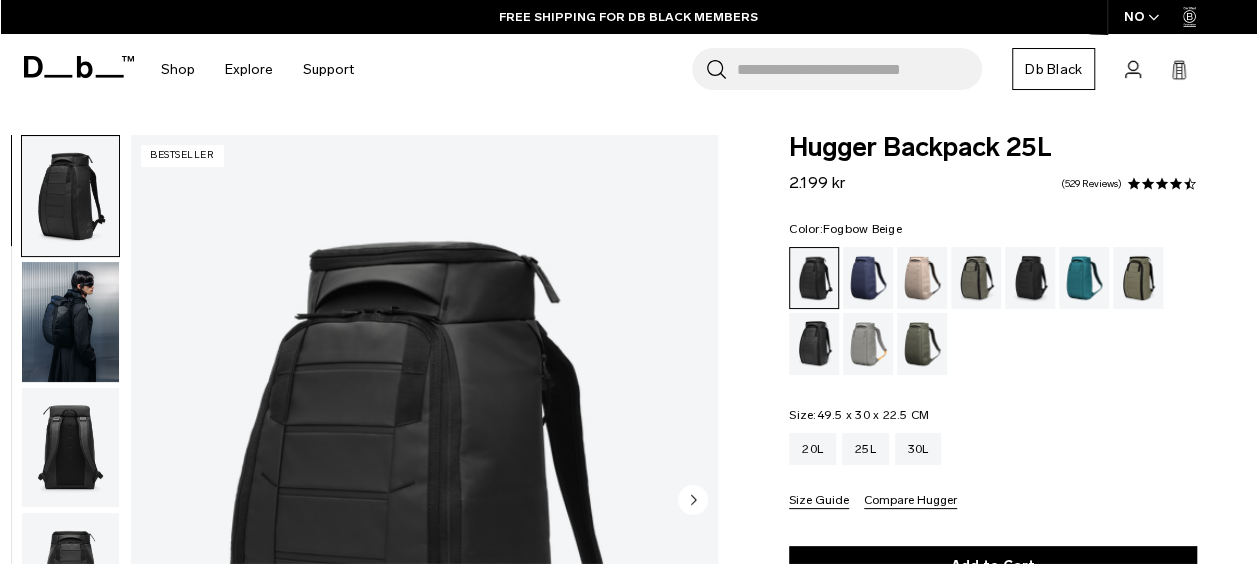 click at bounding box center [922, 278] 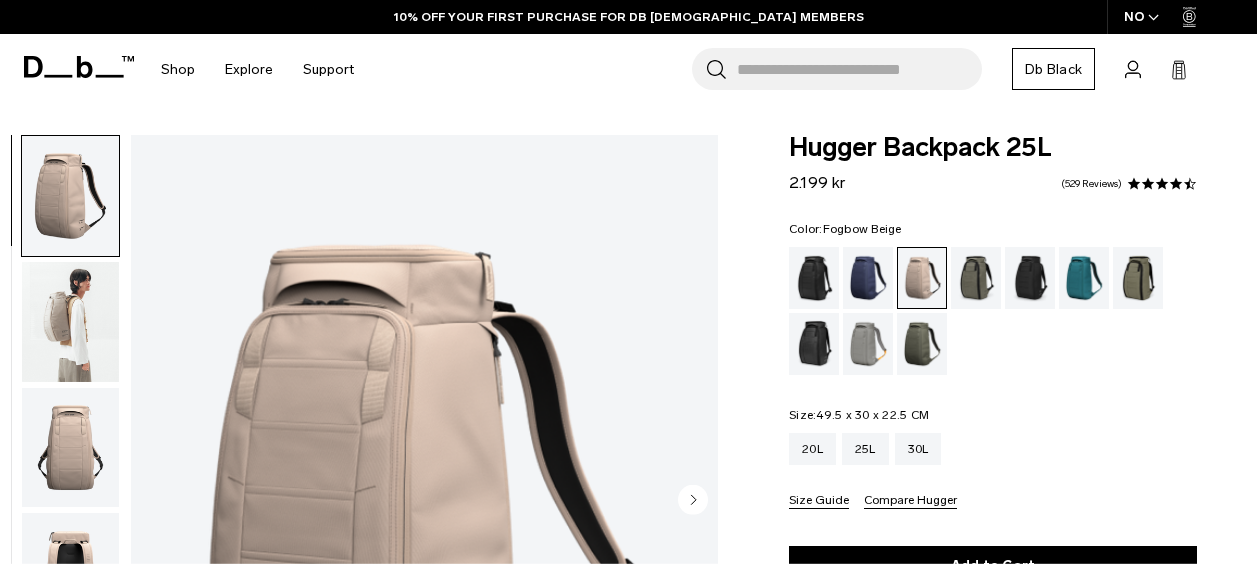 scroll, scrollTop: 0, scrollLeft: 0, axis: both 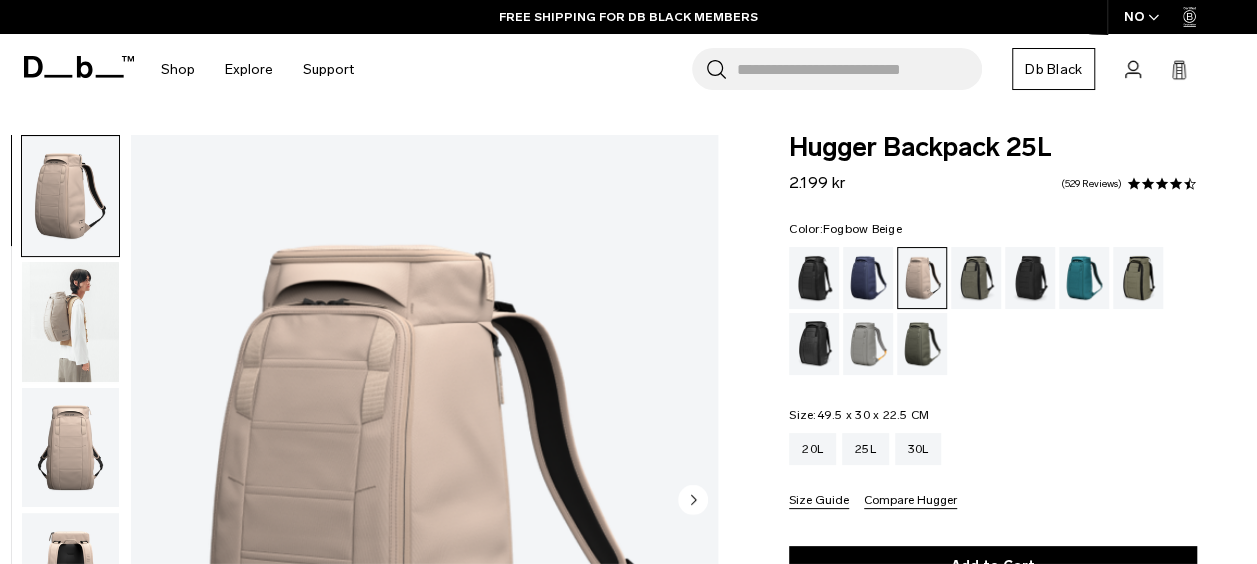 click at bounding box center (70, 322) 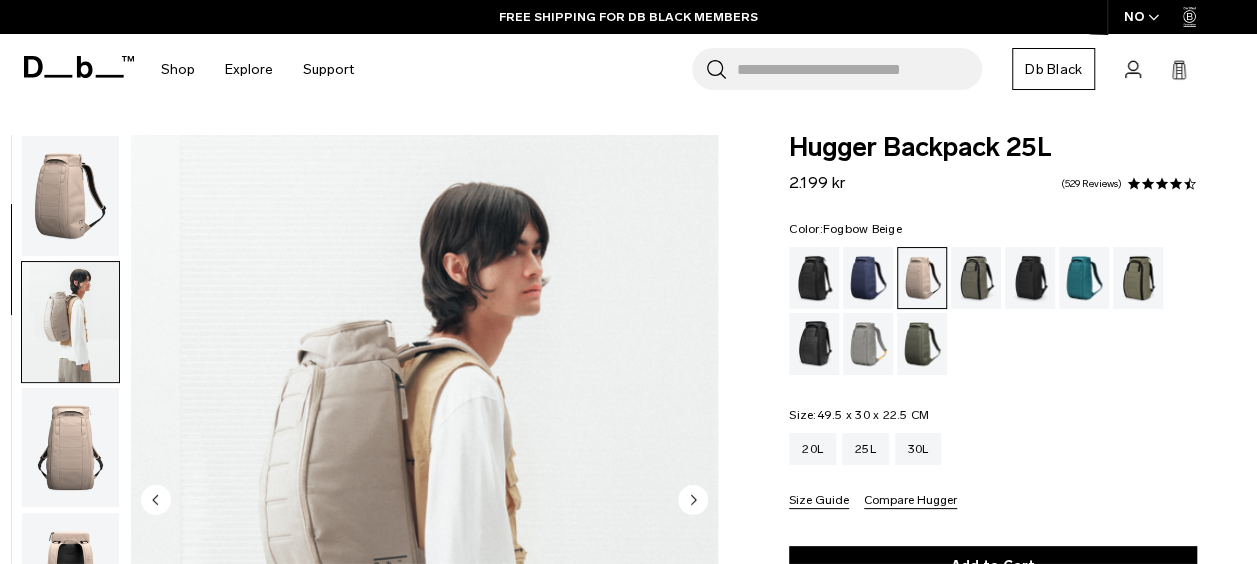 scroll, scrollTop: 126, scrollLeft: 0, axis: vertical 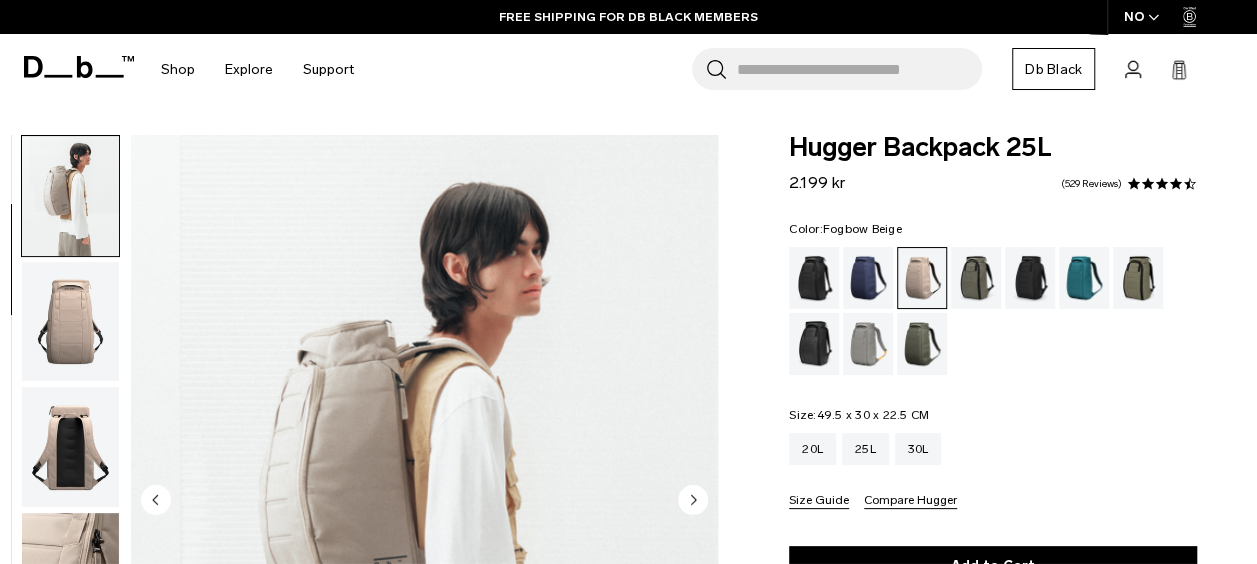 click at bounding box center (70, 447) 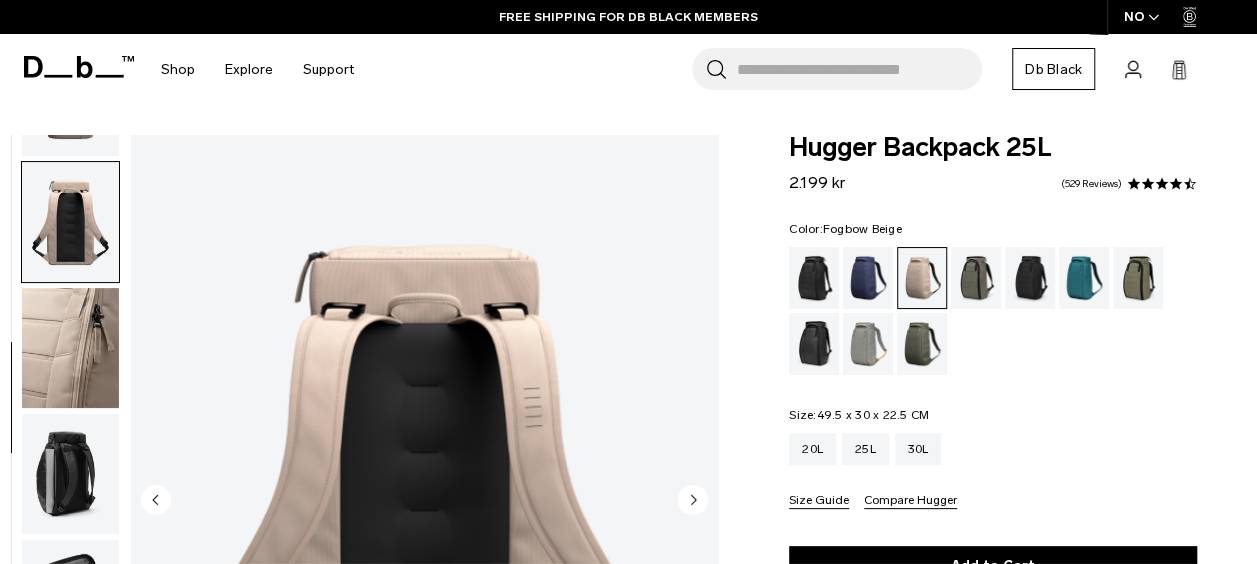 scroll, scrollTop: 378, scrollLeft: 0, axis: vertical 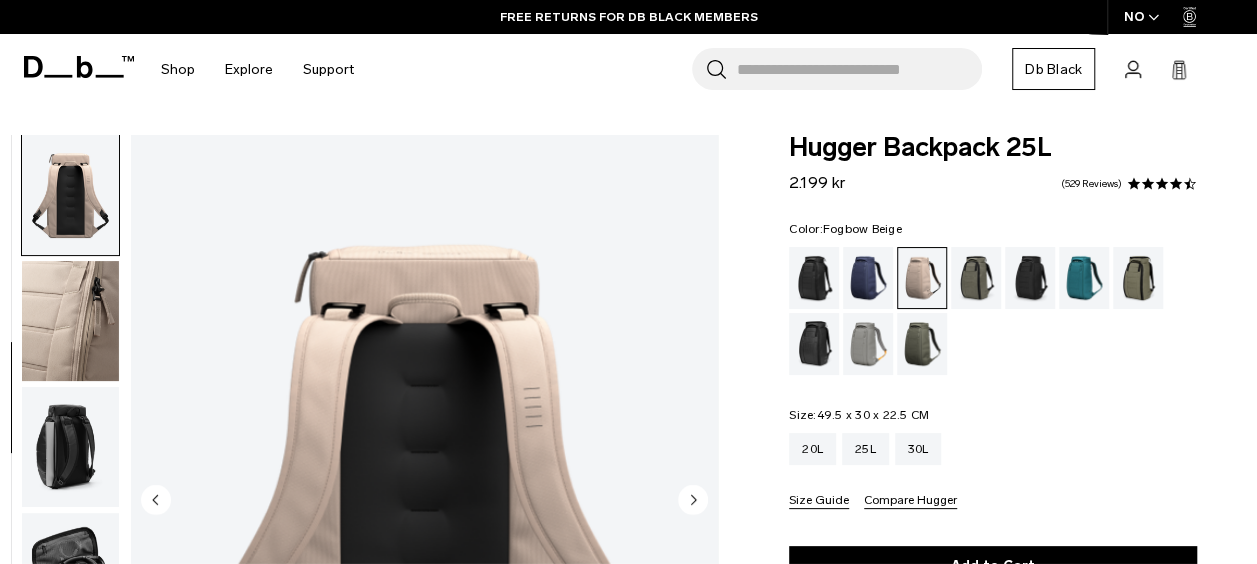 click at bounding box center (70, 447) 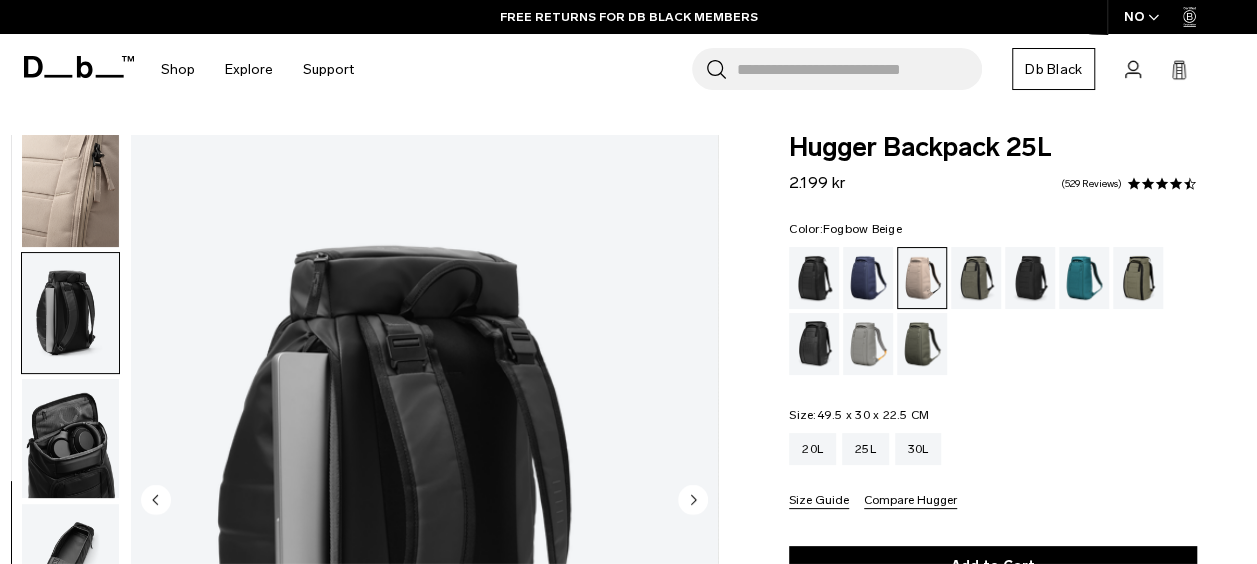 scroll, scrollTop: 522, scrollLeft: 0, axis: vertical 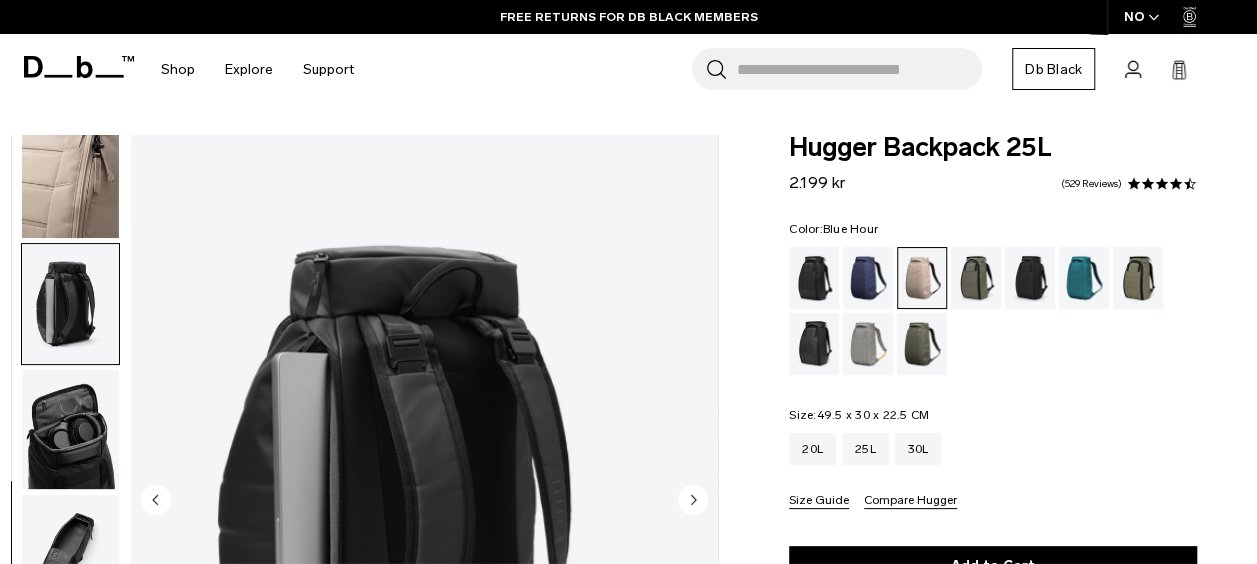 click at bounding box center (868, 278) 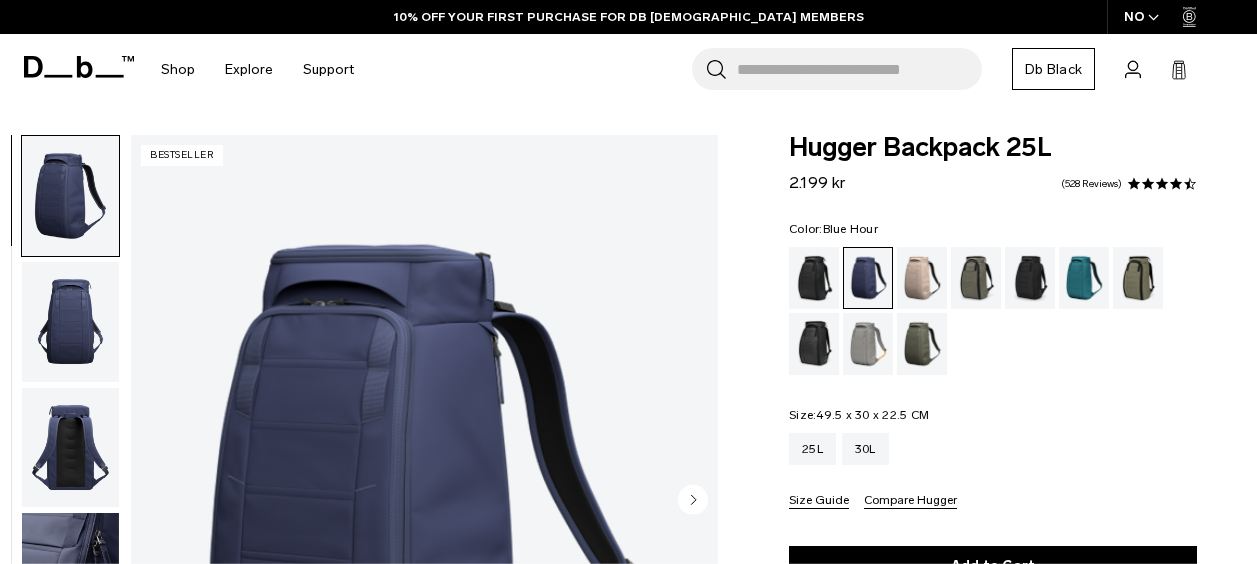 scroll, scrollTop: 0, scrollLeft: 0, axis: both 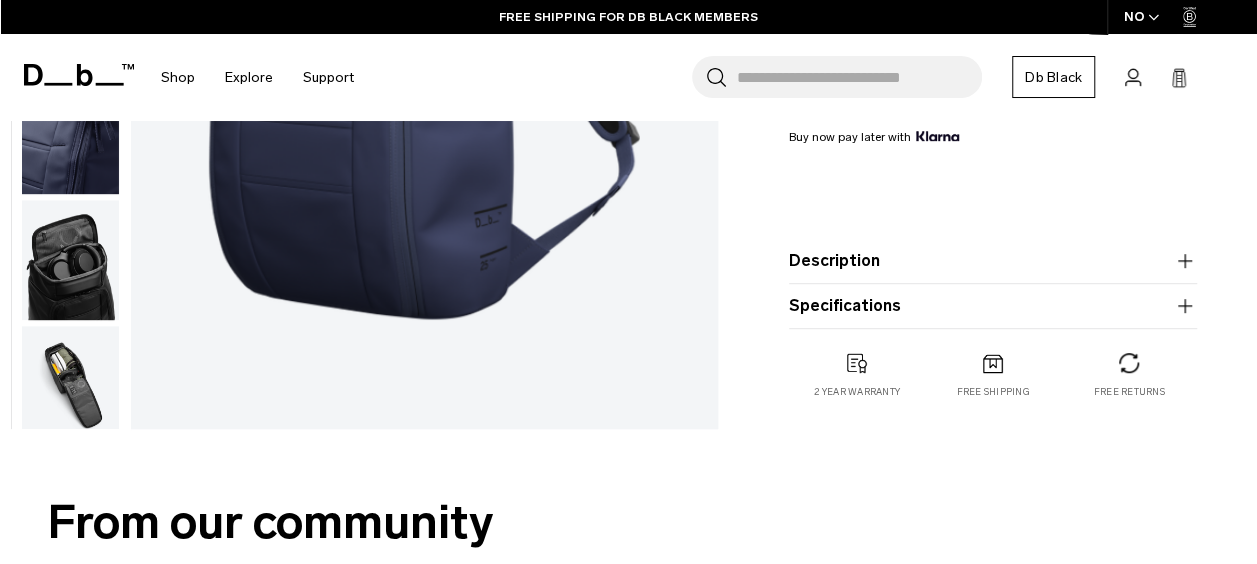 click on "Specifications
Volume  25 Litres
Dimensions   49.5 x 30 x 22.5 CM (H x W x D)
Weight  1.13 KG" at bounding box center [993, 306] 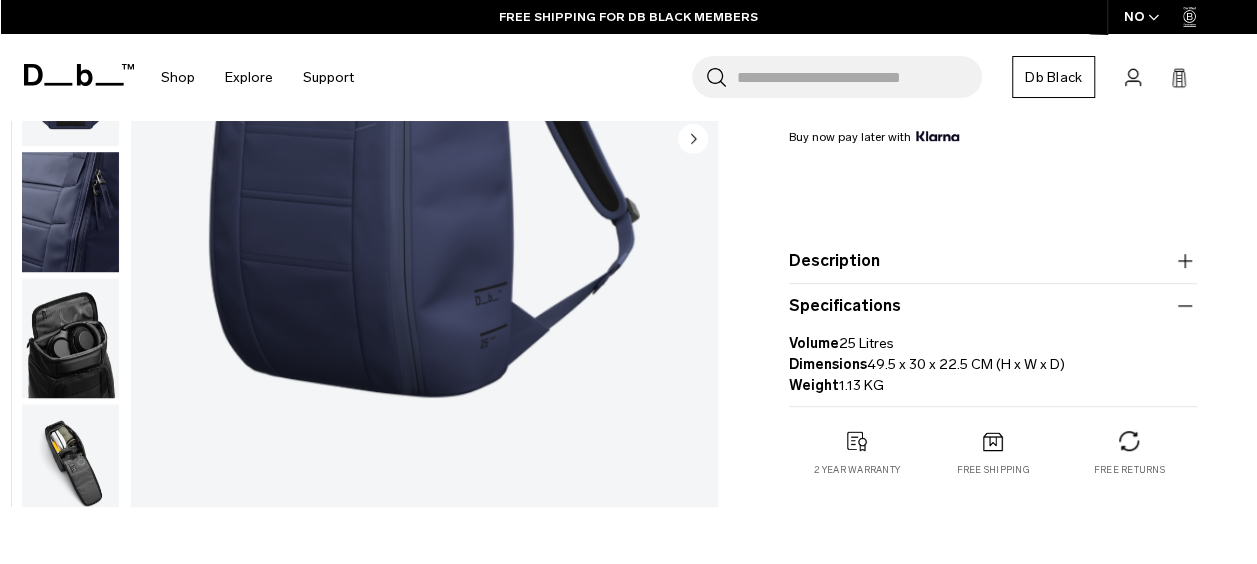 click 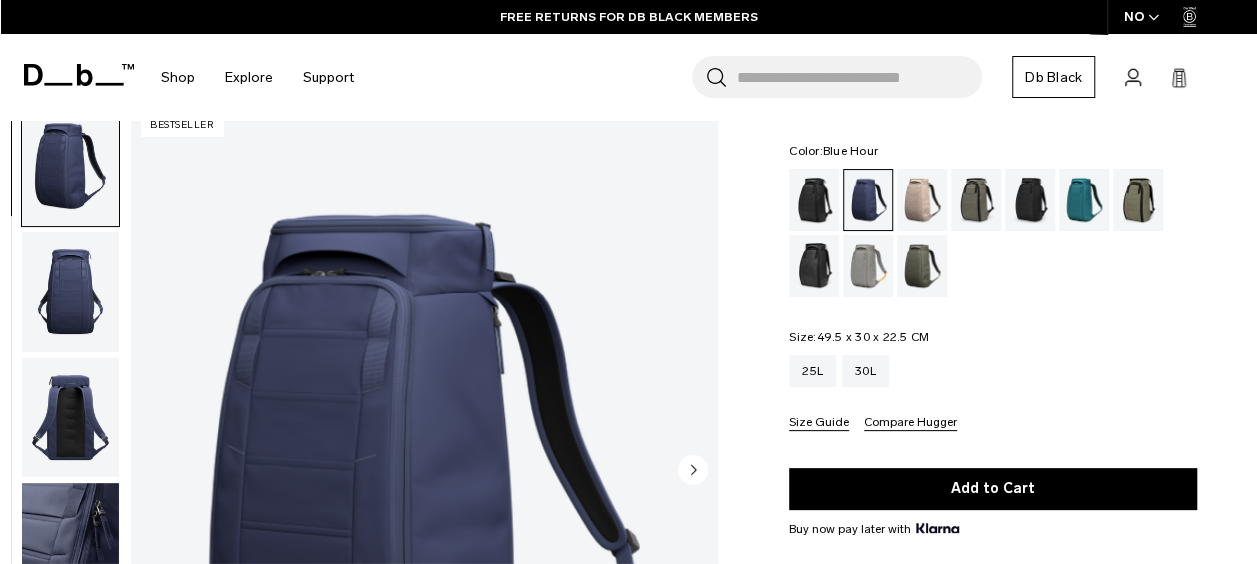 scroll, scrollTop: 0, scrollLeft: 0, axis: both 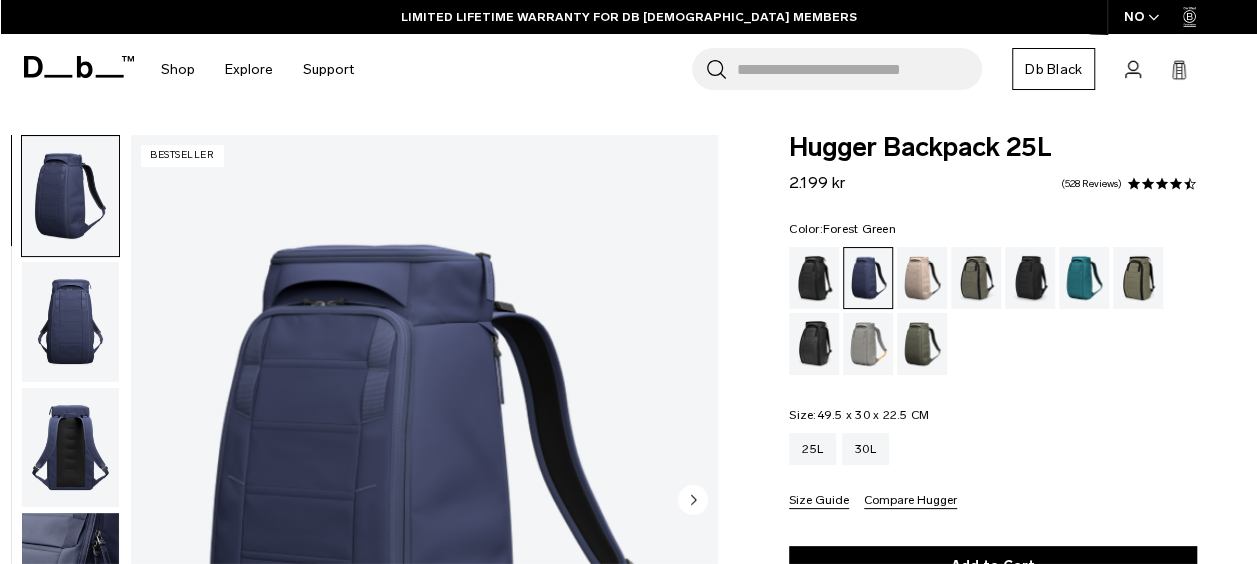 click at bounding box center [976, 278] 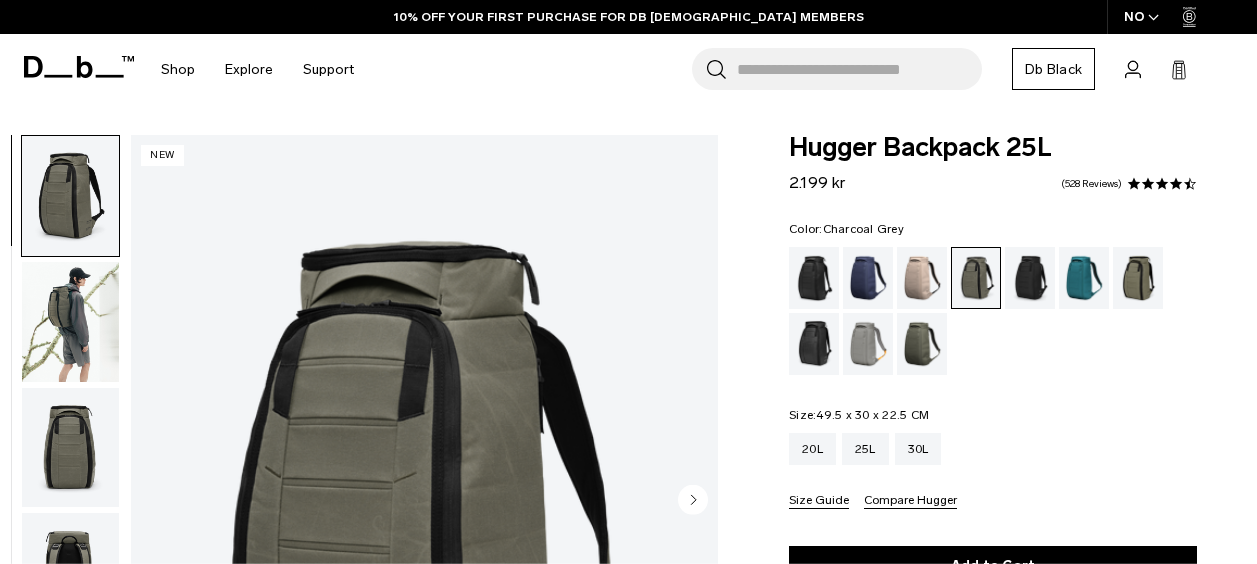 scroll, scrollTop: 0, scrollLeft: 0, axis: both 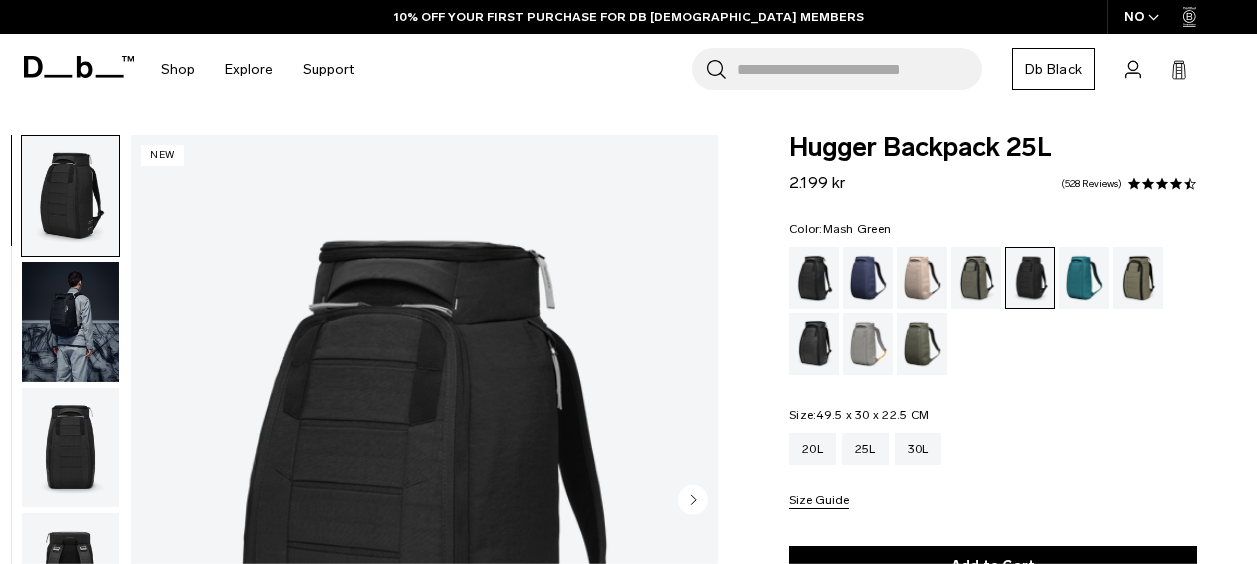 click at bounding box center [1138, 278] 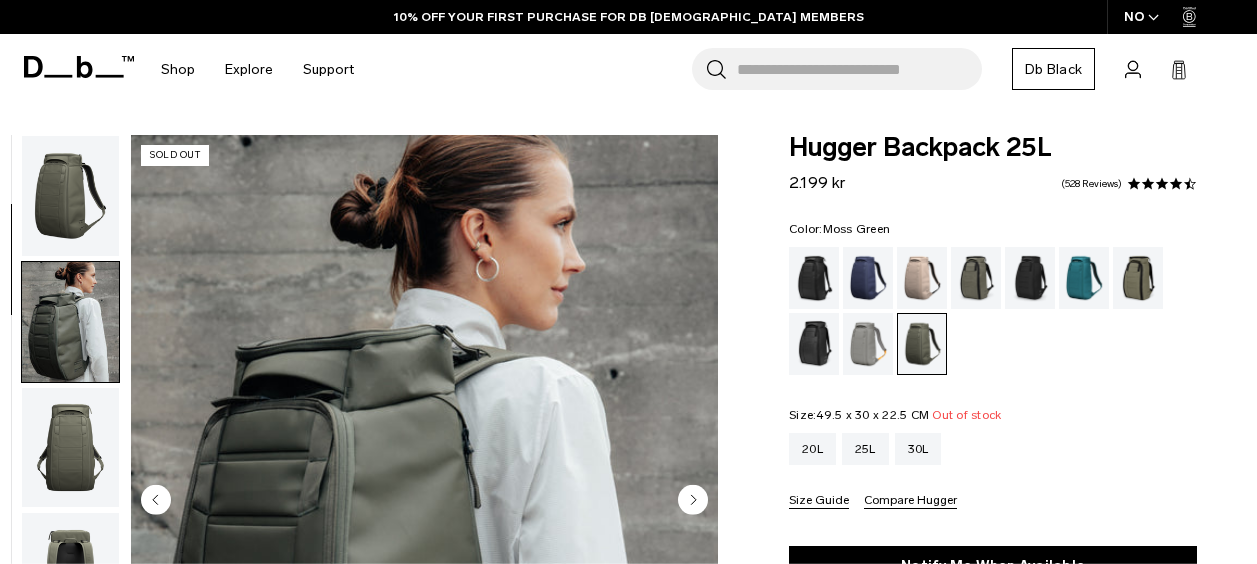 scroll, scrollTop: 0, scrollLeft: 0, axis: both 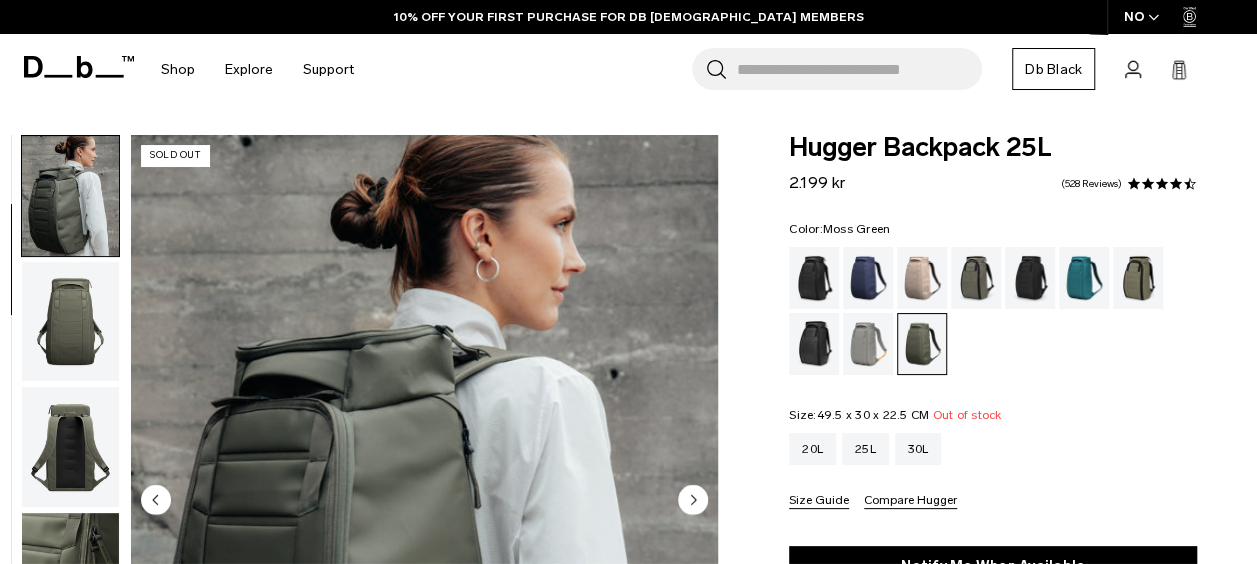 click at bounding box center (70, 447) 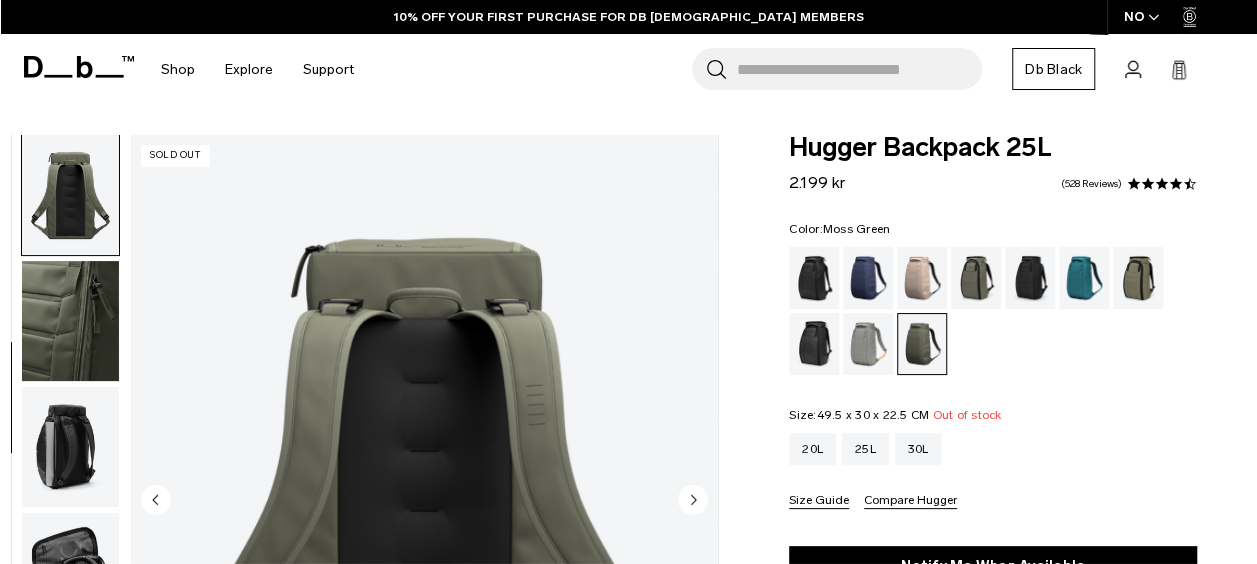 click at bounding box center [70, 447] 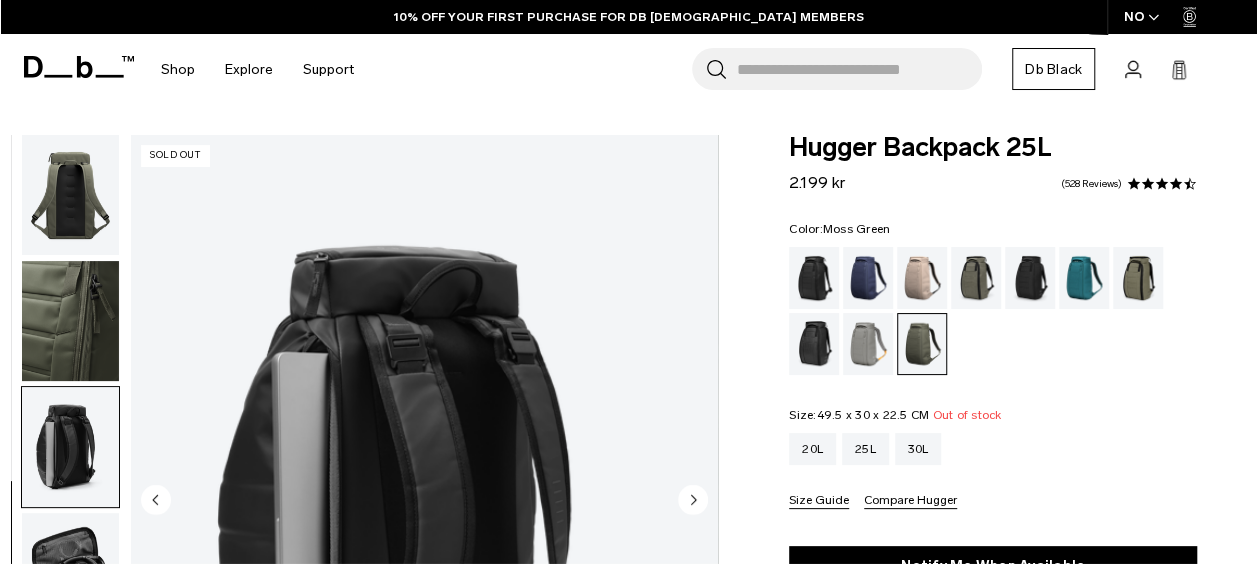 scroll, scrollTop: 522, scrollLeft: 0, axis: vertical 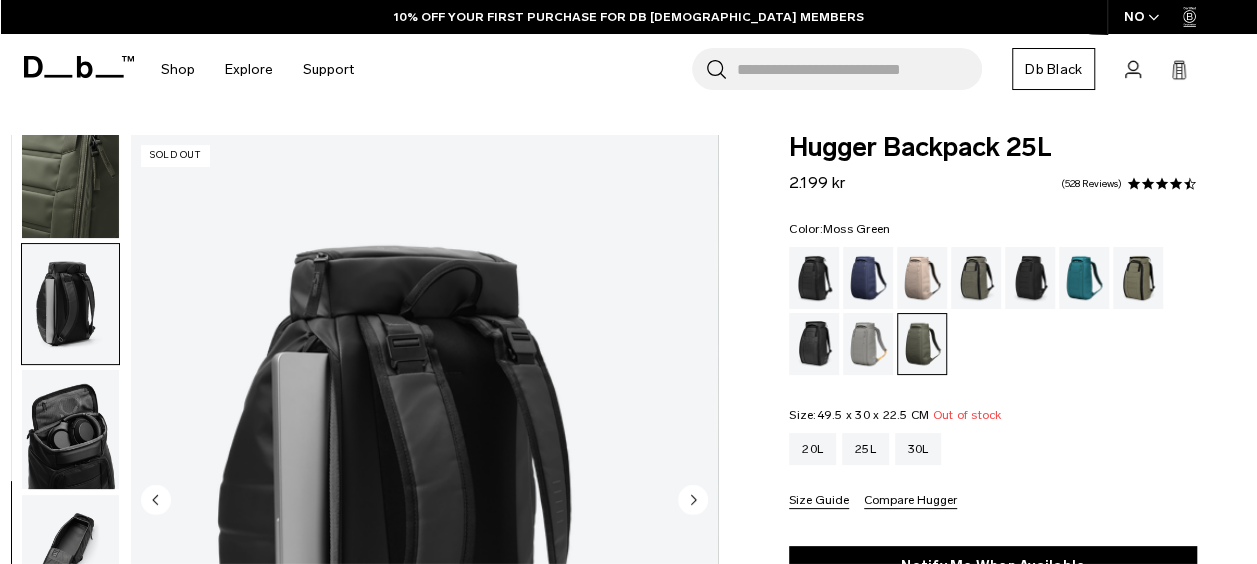click at bounding box center [70, 430] 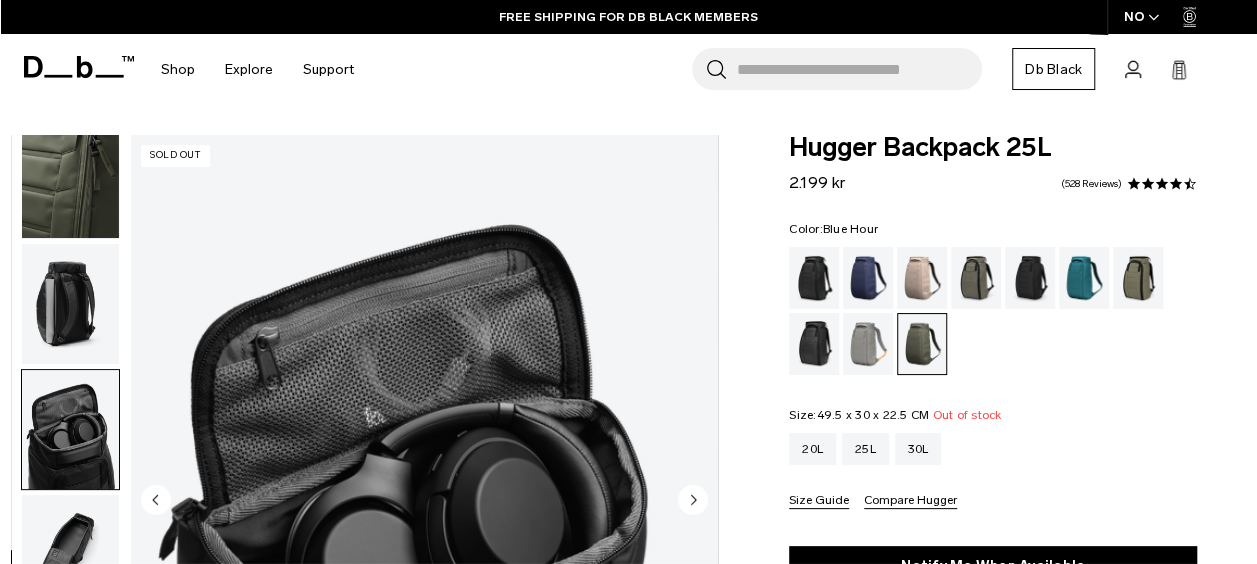 click at bounding box center (868, 278) 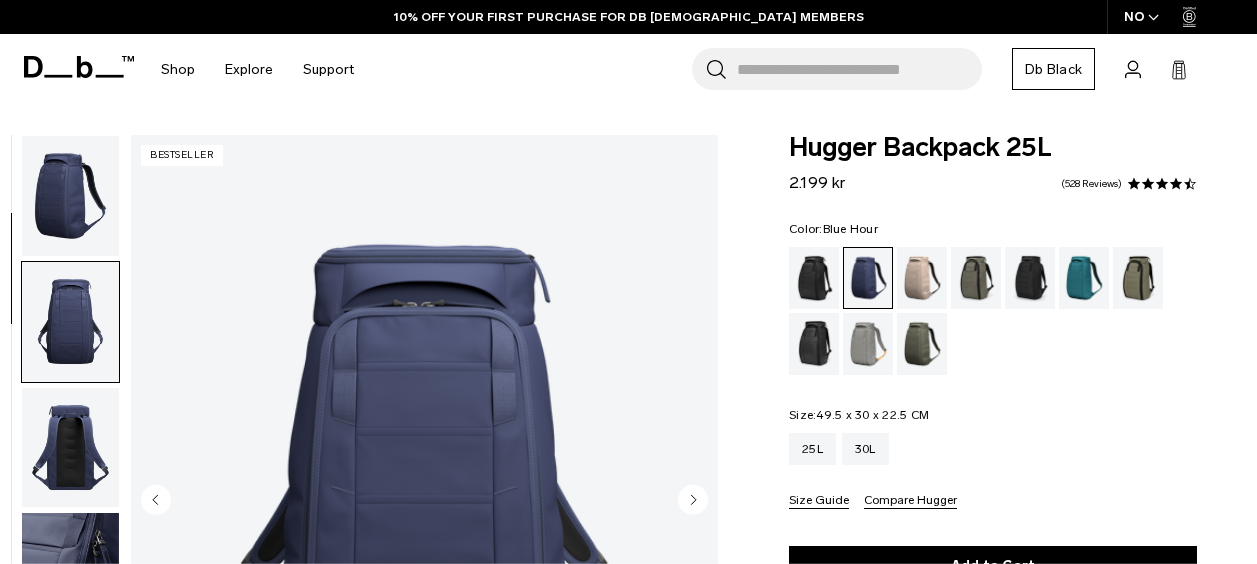 scroll, scrollTop: 0, scrollLeft: 0, axis: both 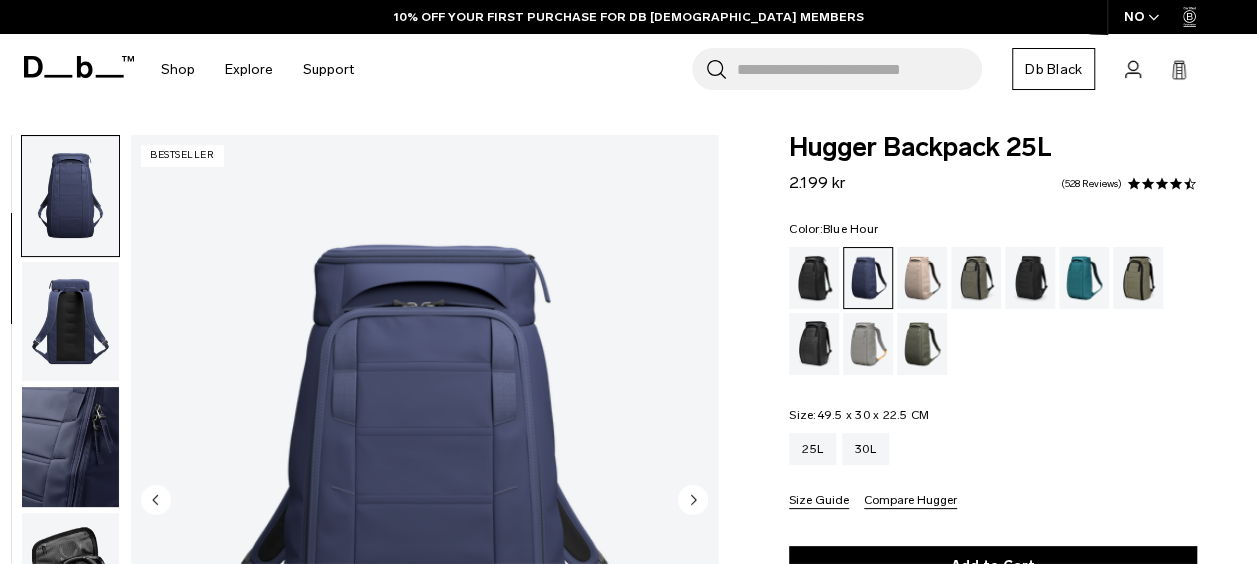 click at bounding box center [70, 322] 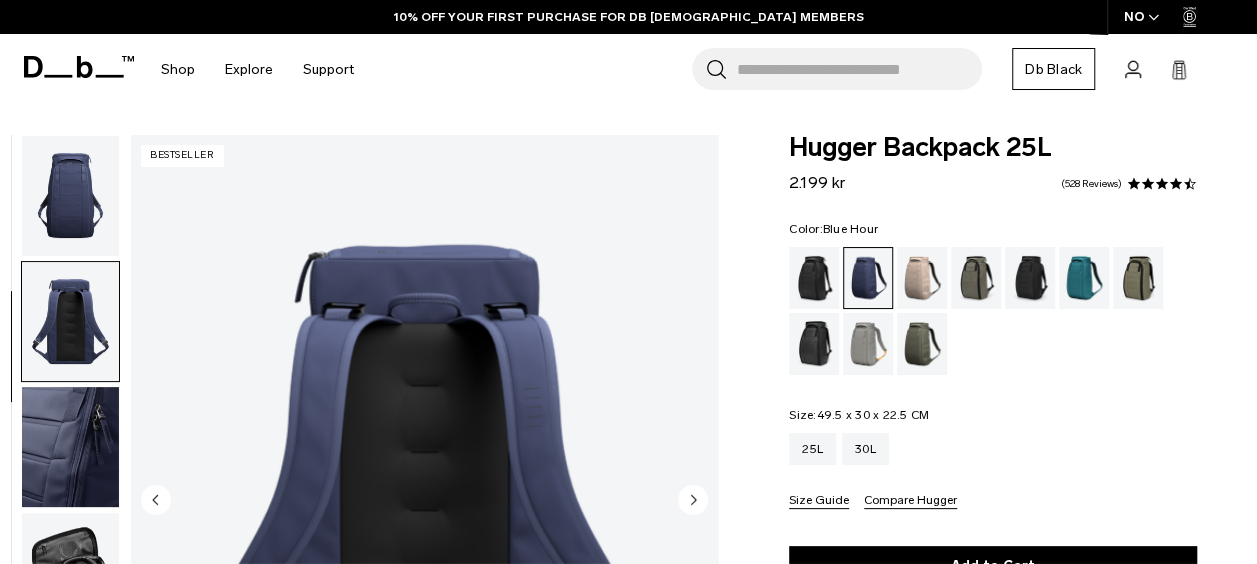 scroll, scrollTop: 252, scrollLeft: 0, axis: vertical 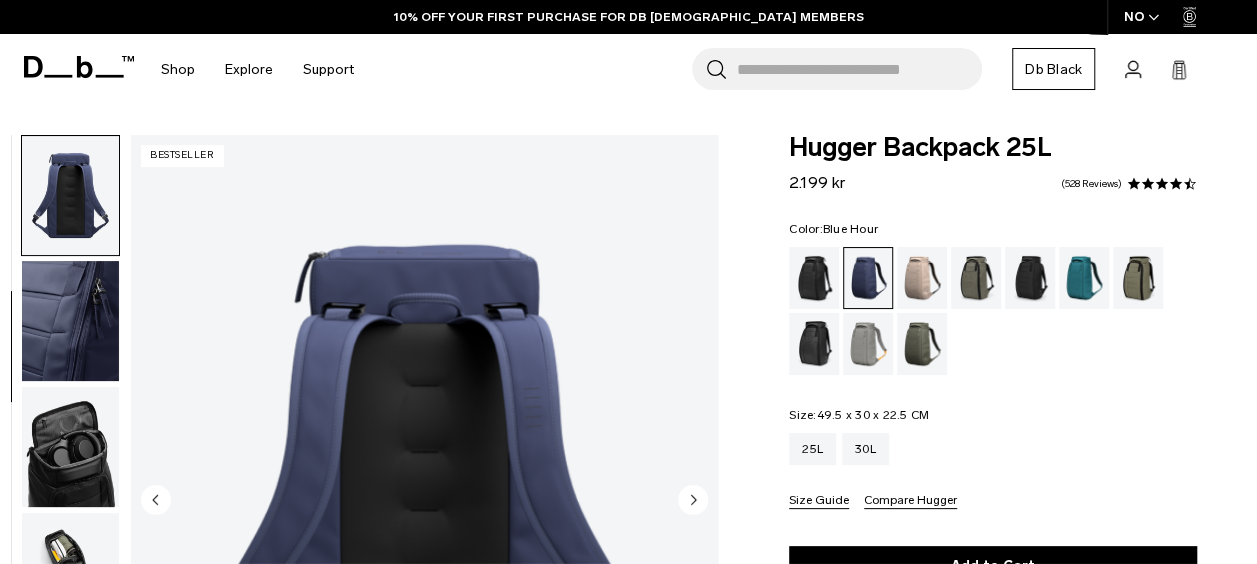 click at bounding box center (70, 501) 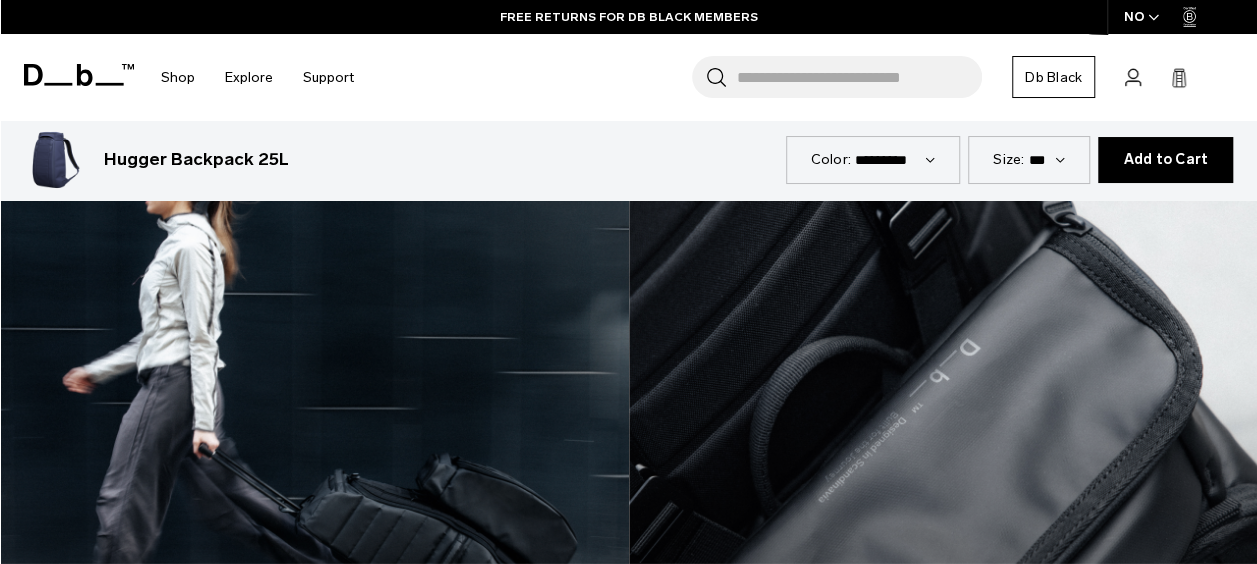 scroll, scrollTop: 3312, scrollLeft: 0, axis: vertical 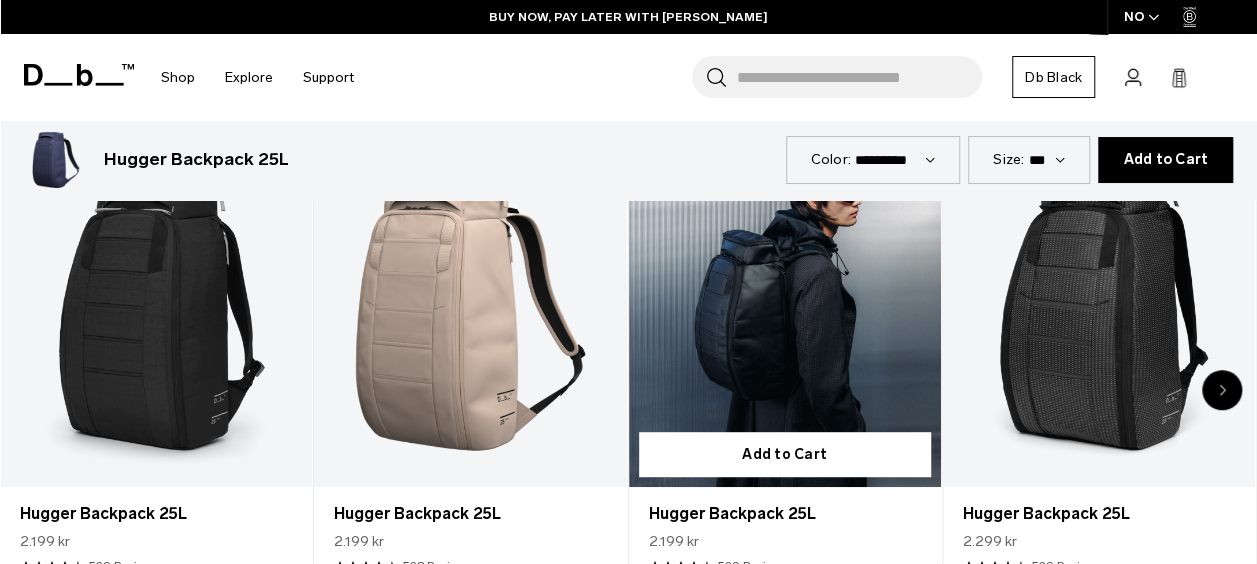 click at bounding box center (681, 594) 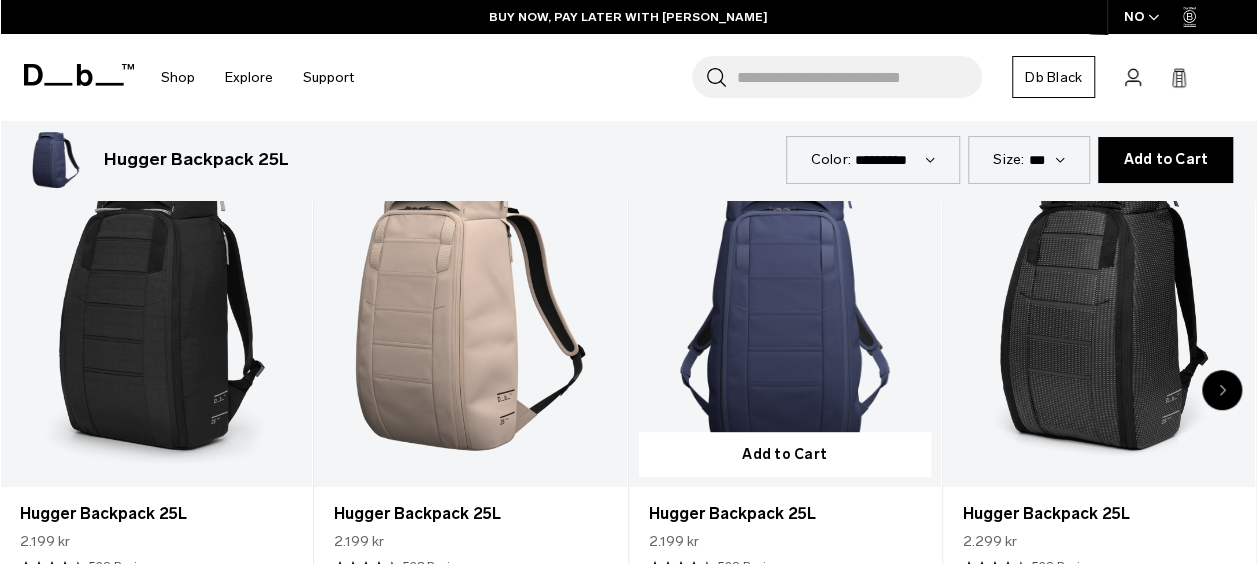 click at bounding box center [704, 594] 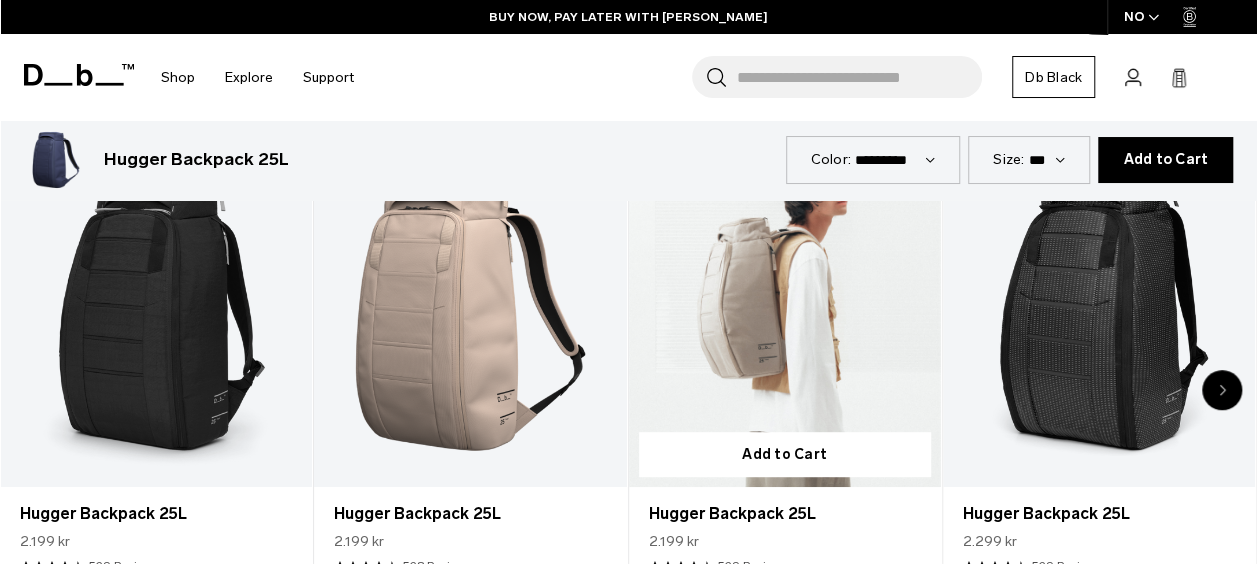 click at bounding box center [727, 594] 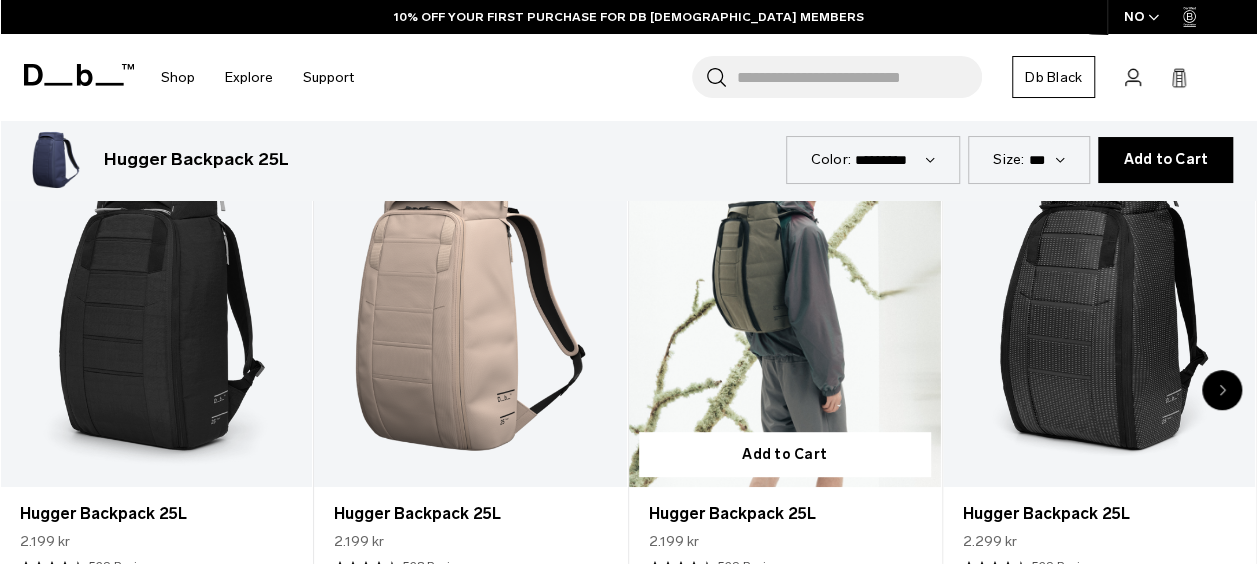 click at bounding box center (727, 594) 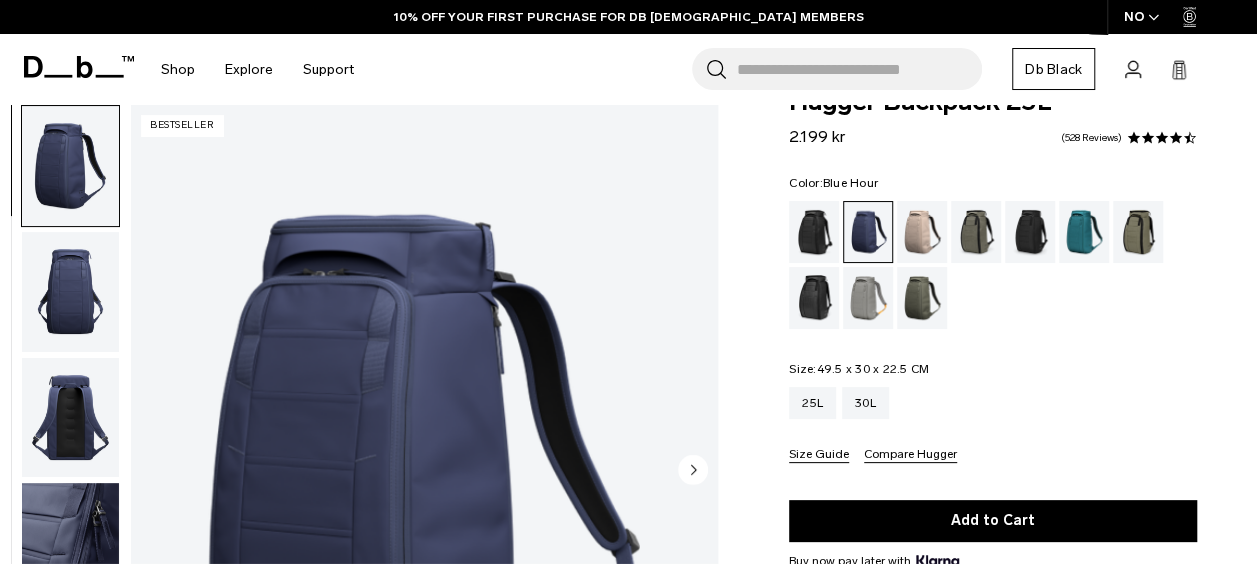 scroll, scrollTop: 0, scrollLeft: 0, axis: both 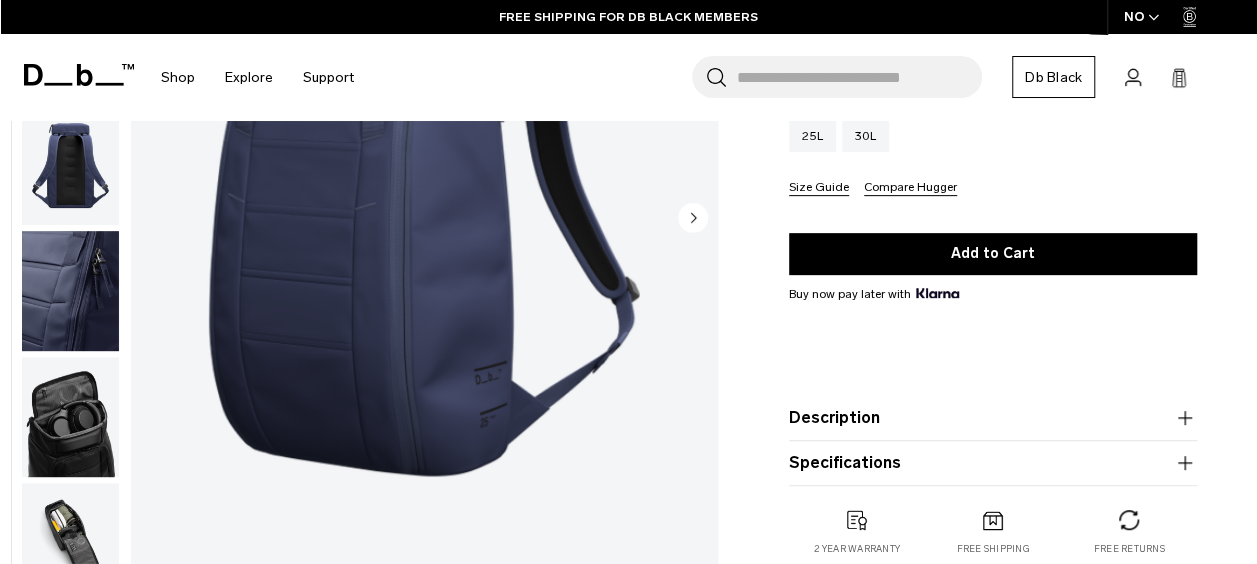 click on "Specifications" at bounding box center [993, 463] 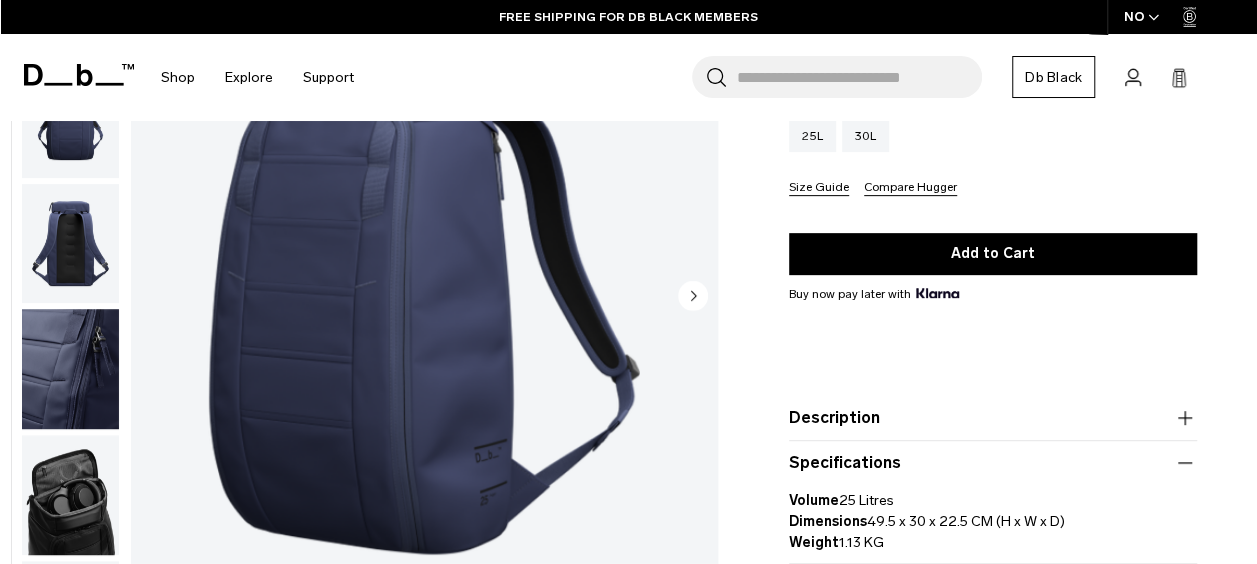 click on "Description" at bounding box center (993, 418) 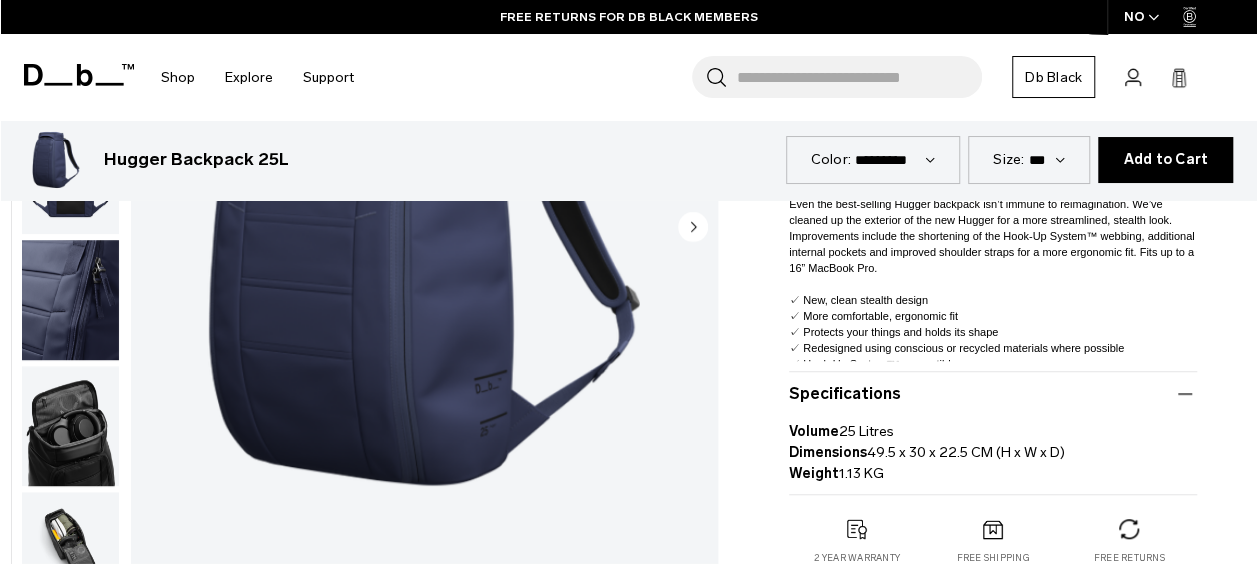 scroll, scrollTop: 574, scrollLeft: 0, axis: vertical 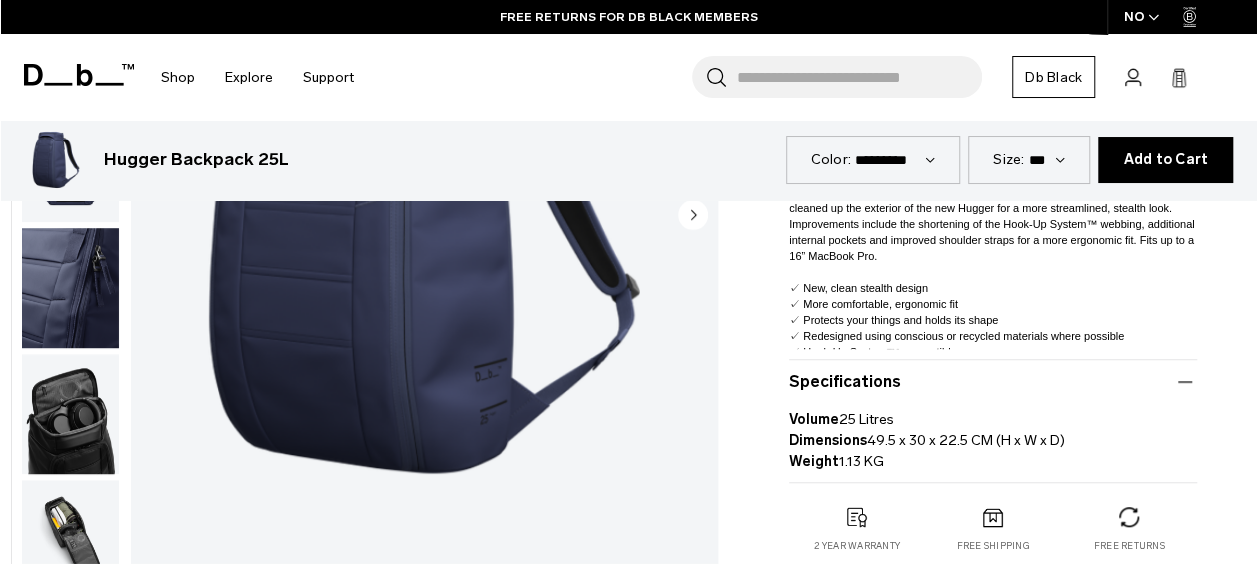 click at bounding box center [70, 289] 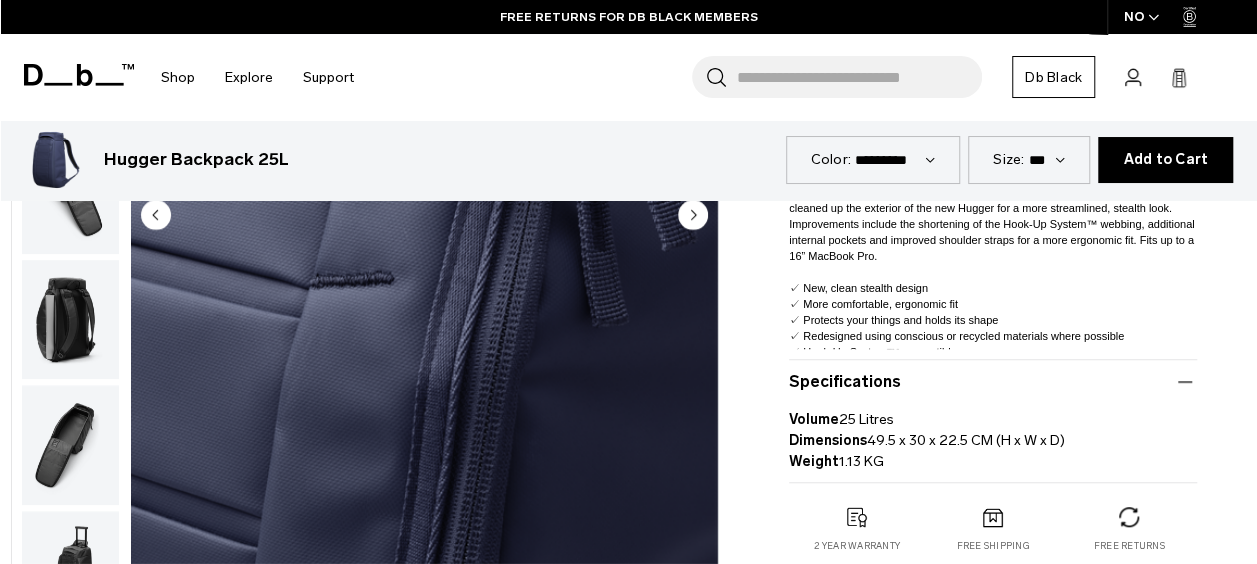 scroll, scrollTop: 378, scrollLeft: 0, axis: vertical 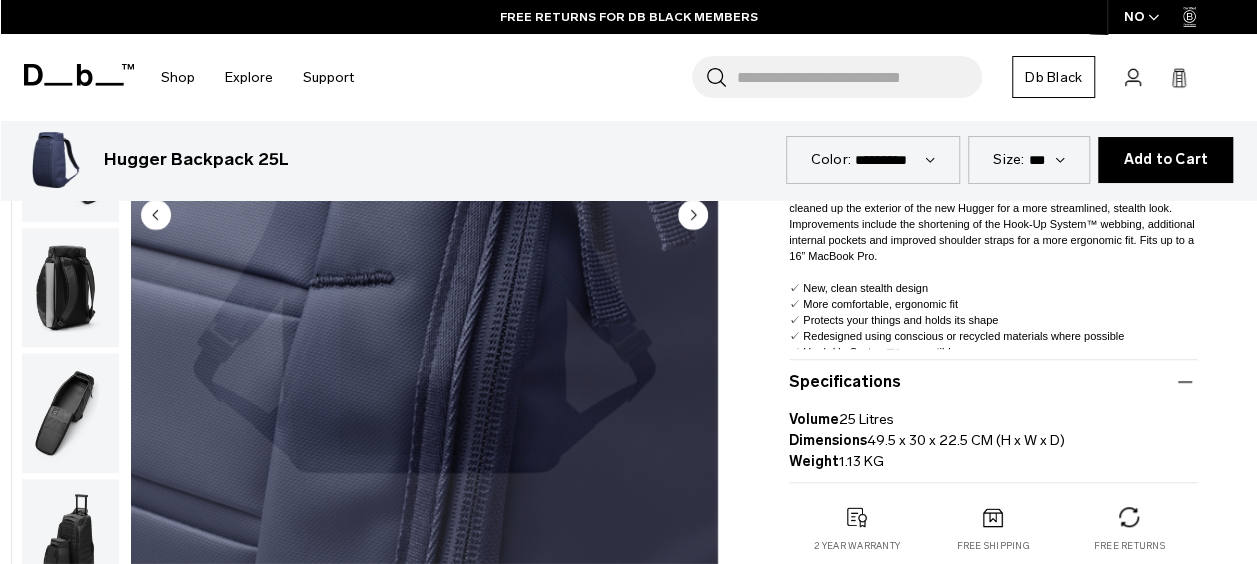 click at bounding box center (424, 216) 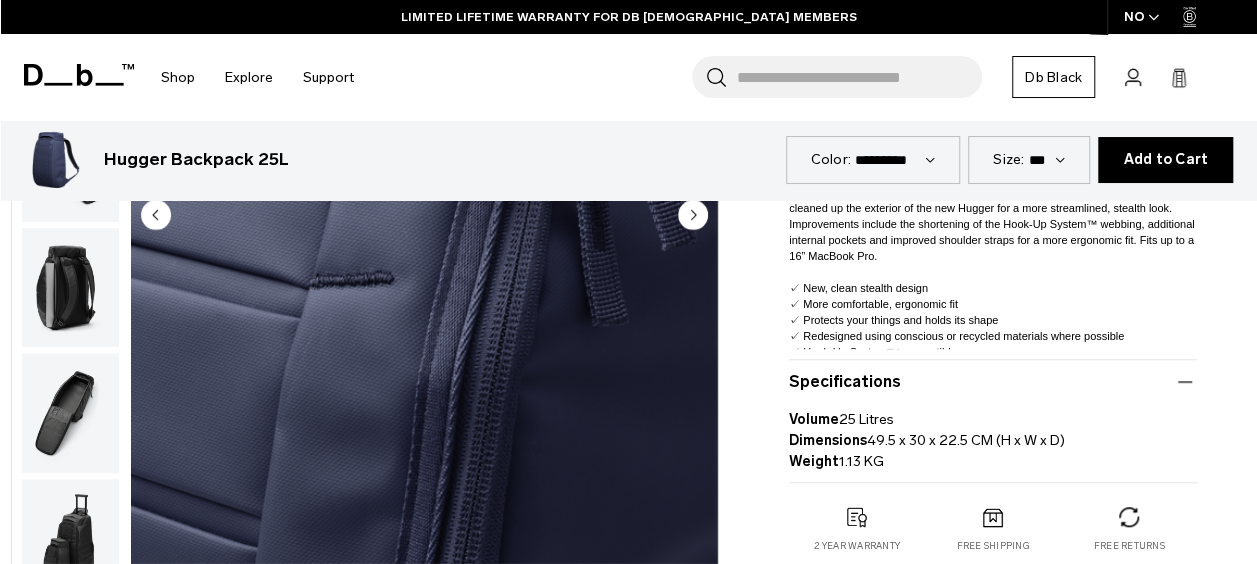 click at bounding box center (424, 216) 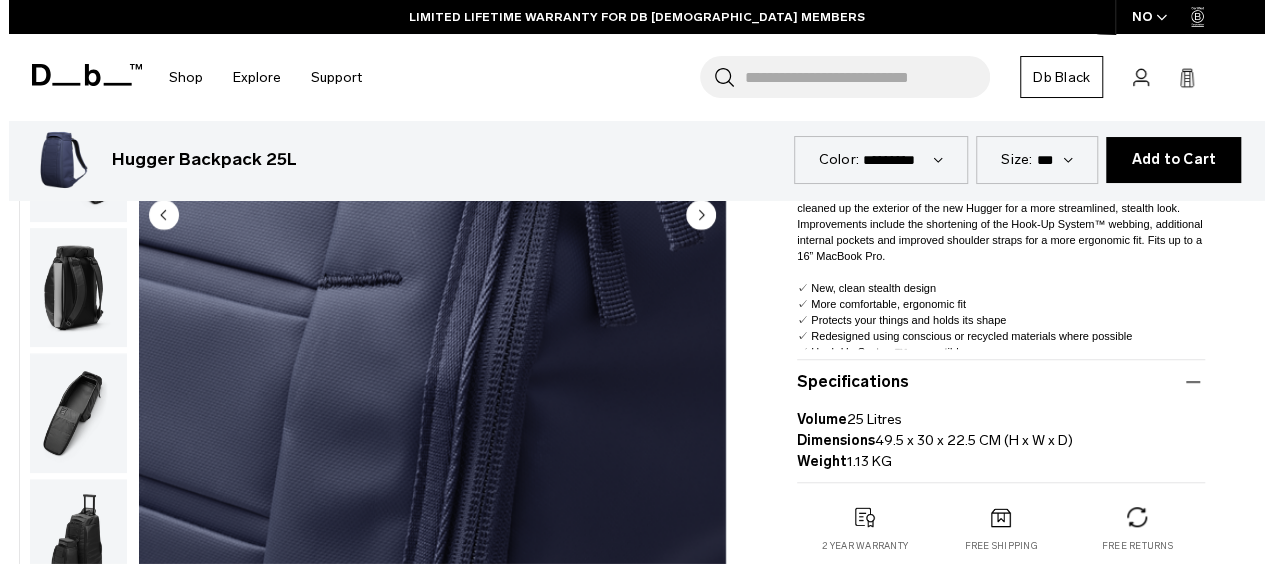 scroll, scrollTop: 396, scrollLeft: 0, axis: vertical 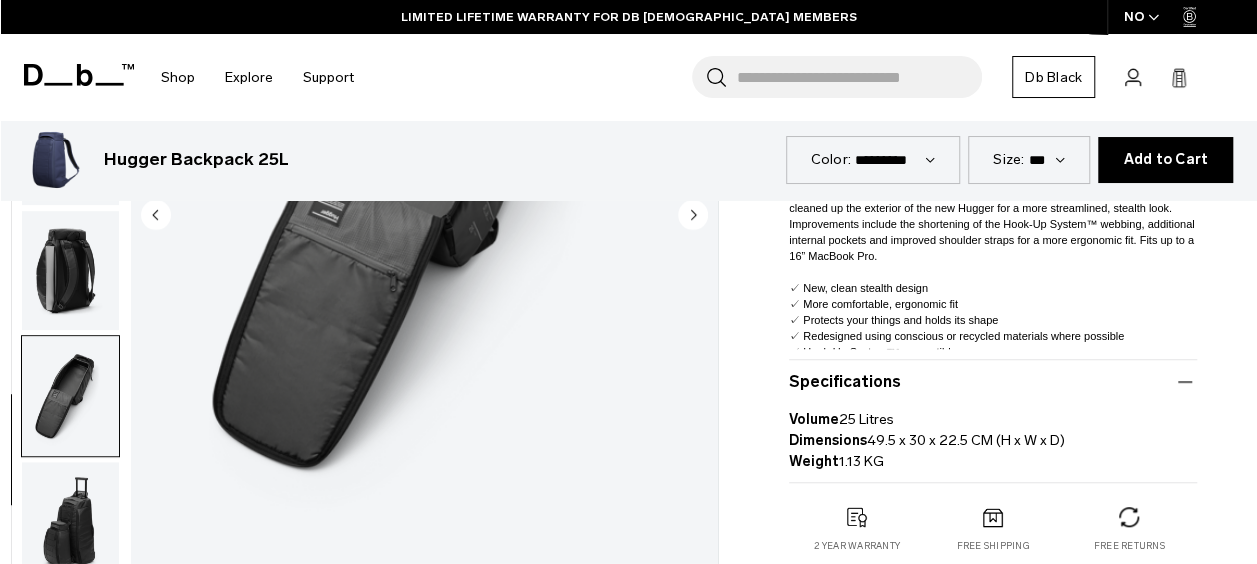 click at bounding box center (70, 523) 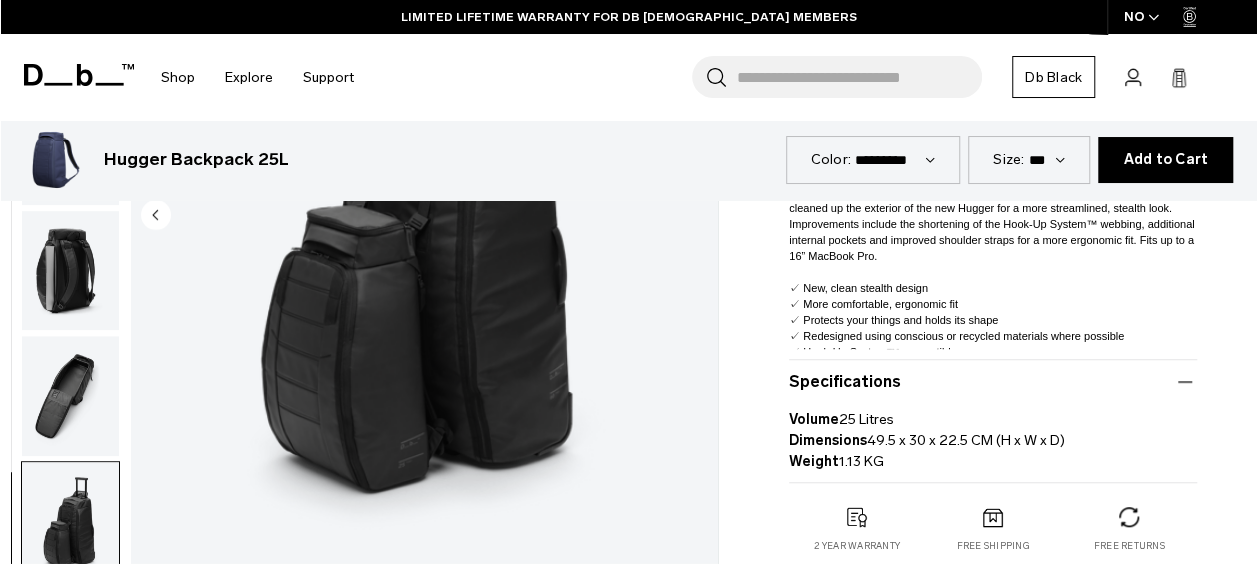 click at bounding box center [424, 216] 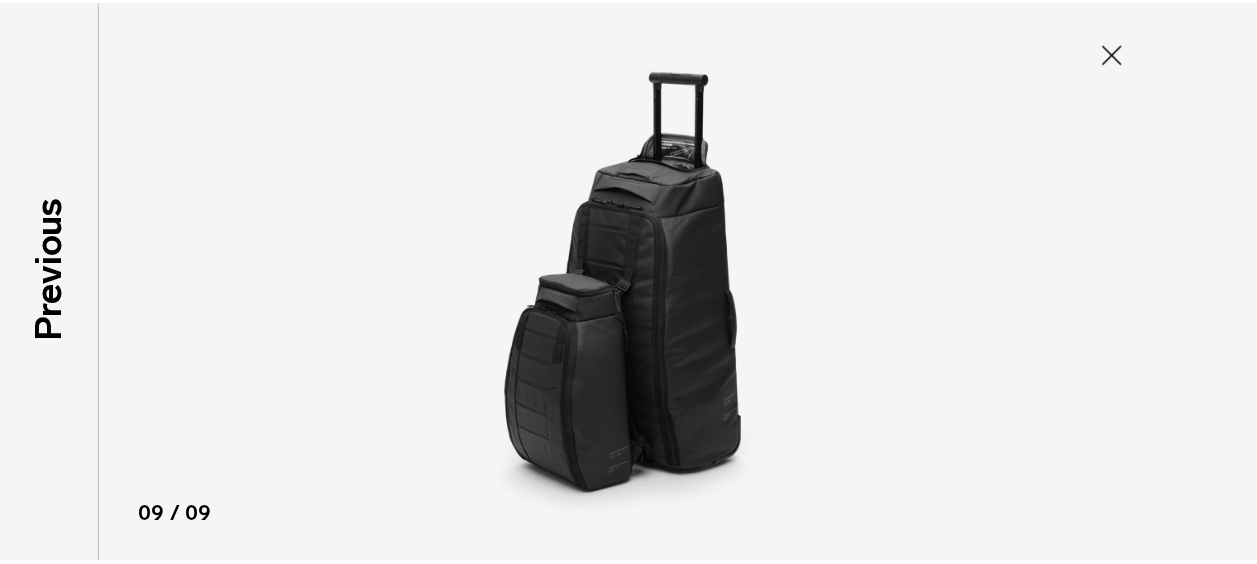scroll, scrollTop: 385, scrollLeft: 0, axis: vertical 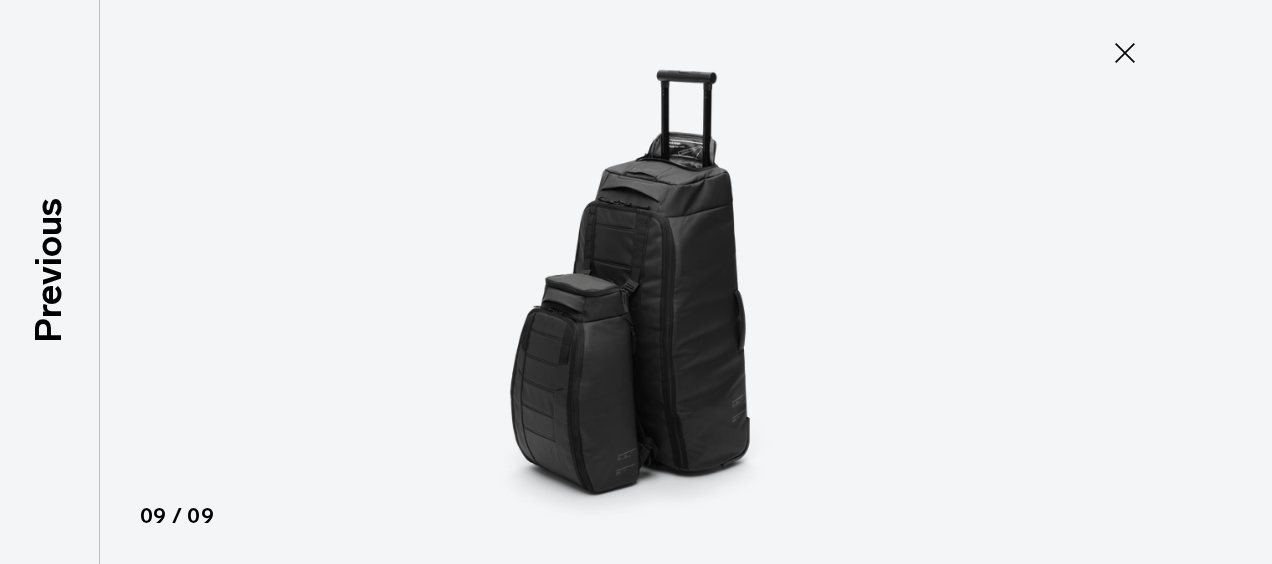 click at bounding box center [636, 282] 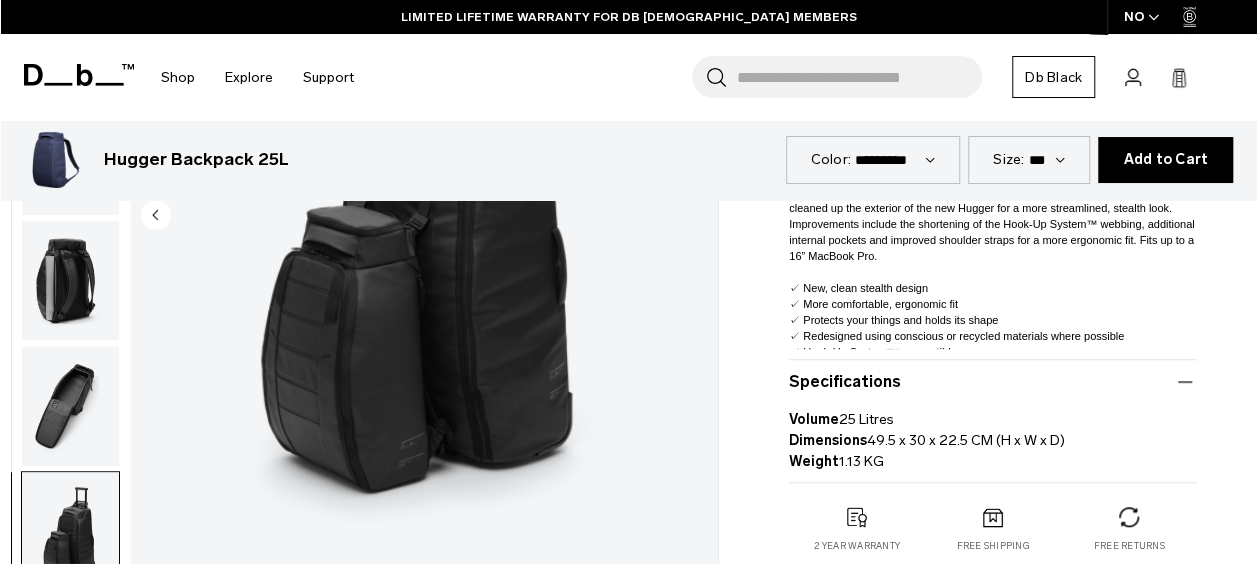scroll, scrollTop: 396, scrollLeft: 0, axis: vertical 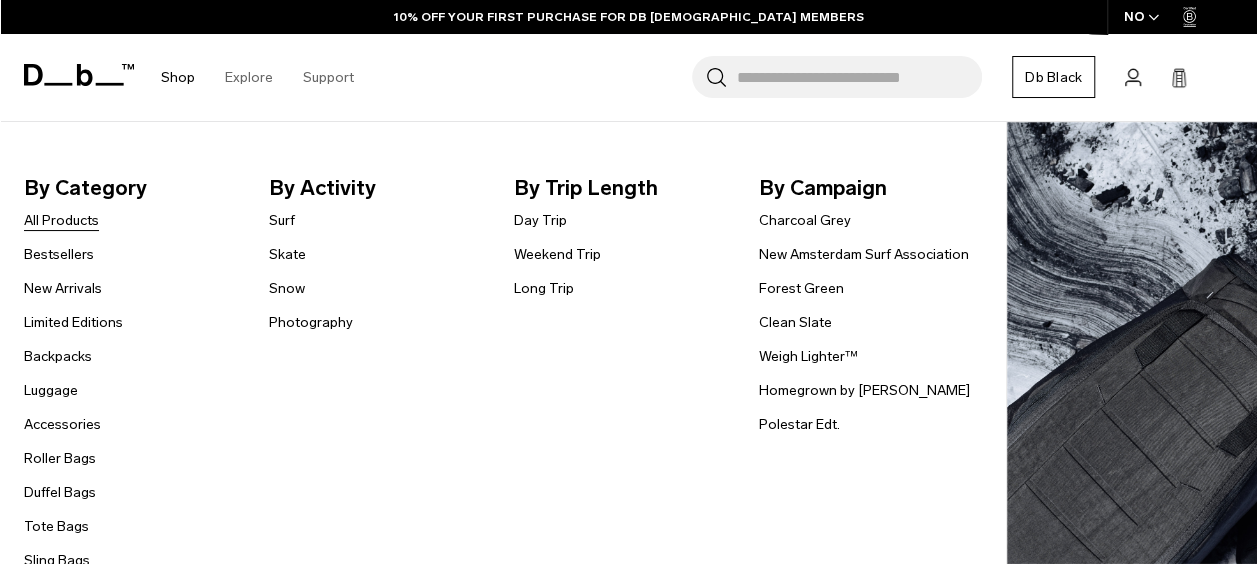 click on "All Products" at bounding box center [61, 220] 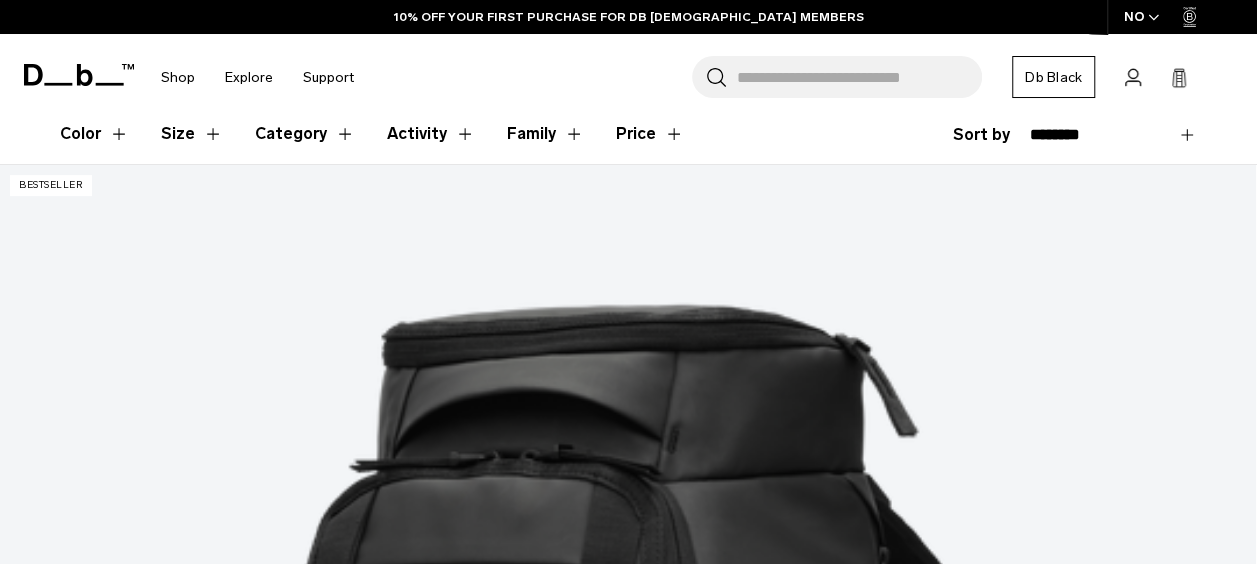 scroll, scrollTop: 321, scrollLeft: 0, axis: vertical 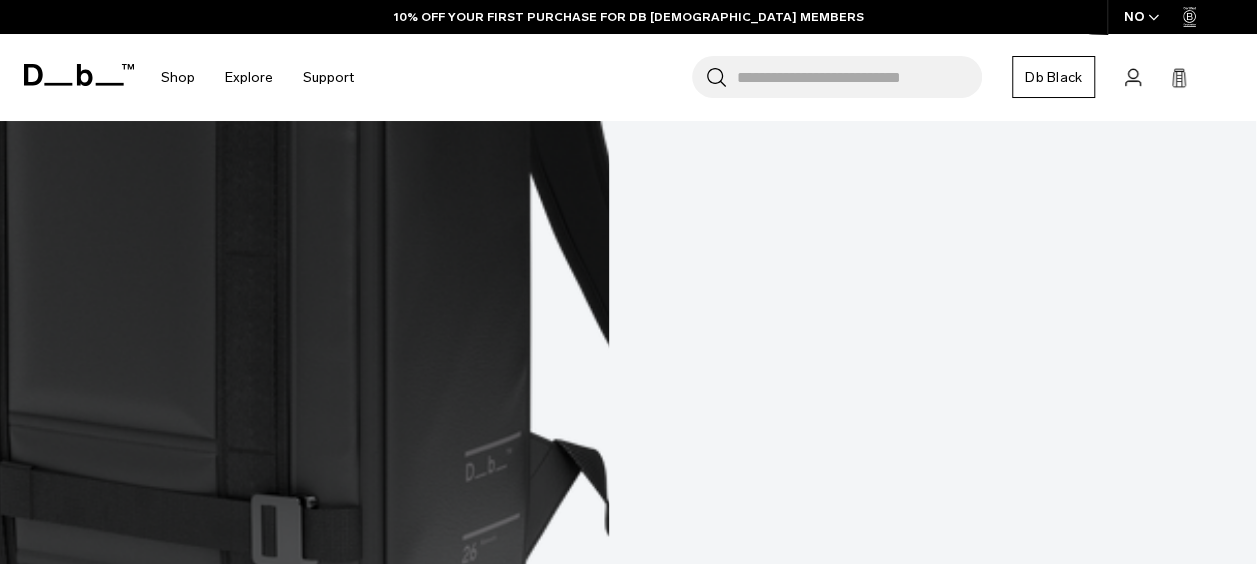 click on "Show more" at bounding box center [628, 57450] 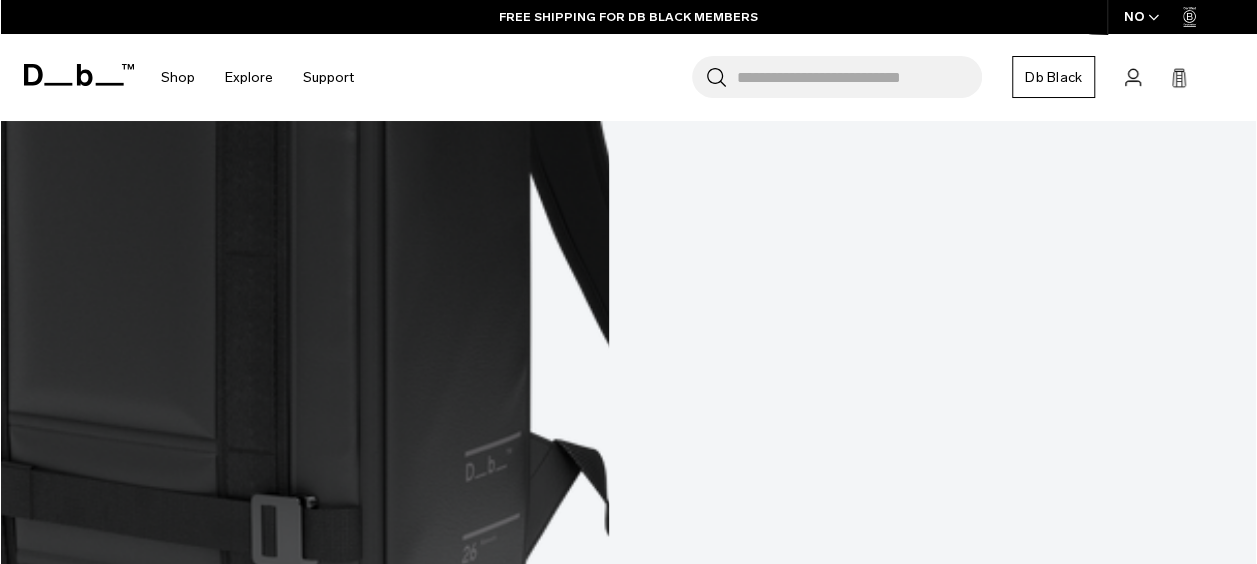 scroll, scrollTop: 5738, scrollLeft: 0, axis: vertical 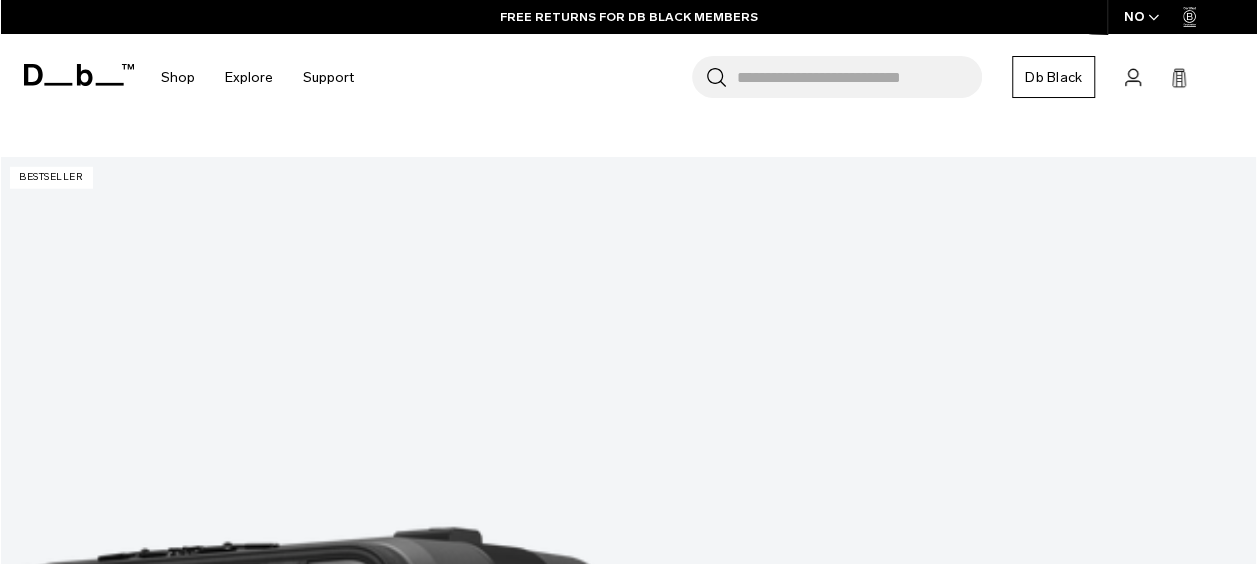 click at bounding box center (75, 73522) 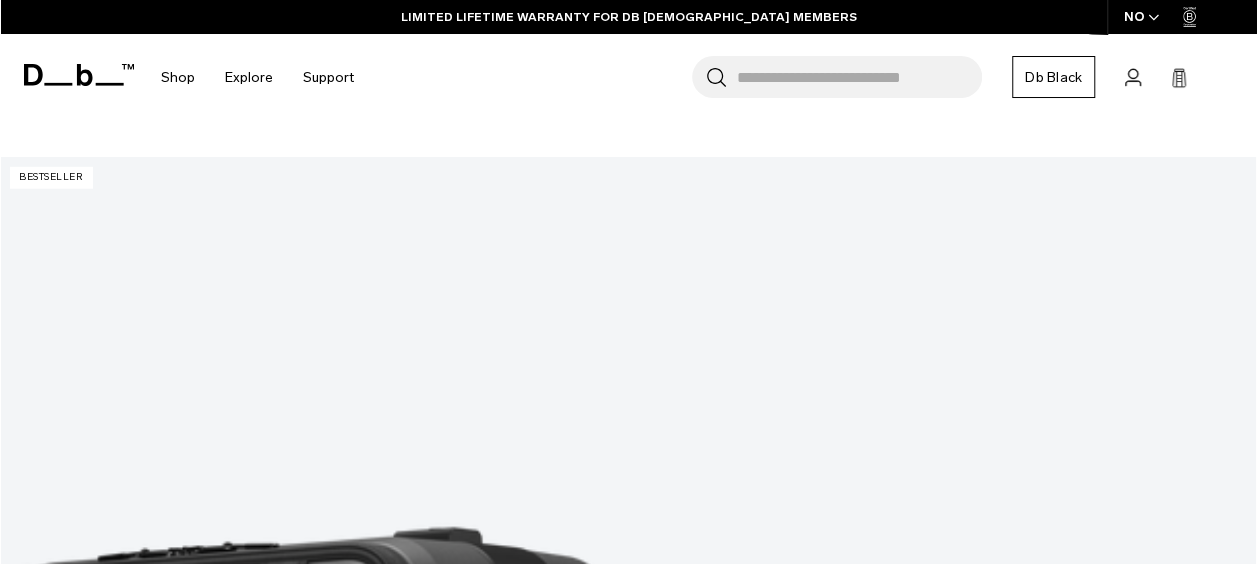 click at bounding box center [628, 72718] 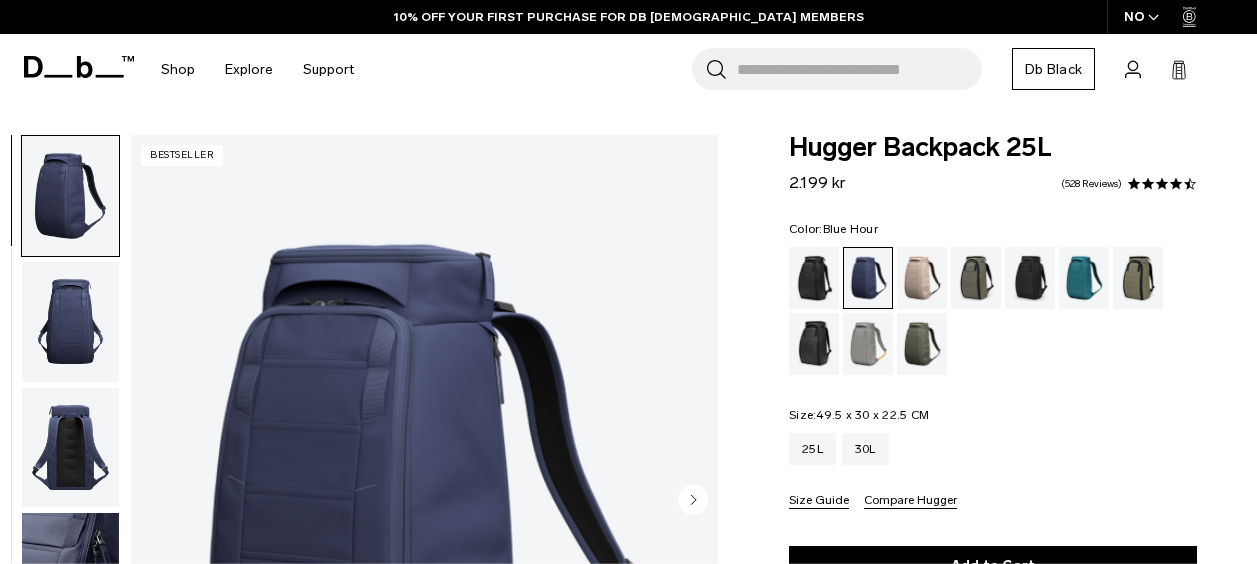 scroll, scrollTop: 0, scrollLeft: 0, axis: both 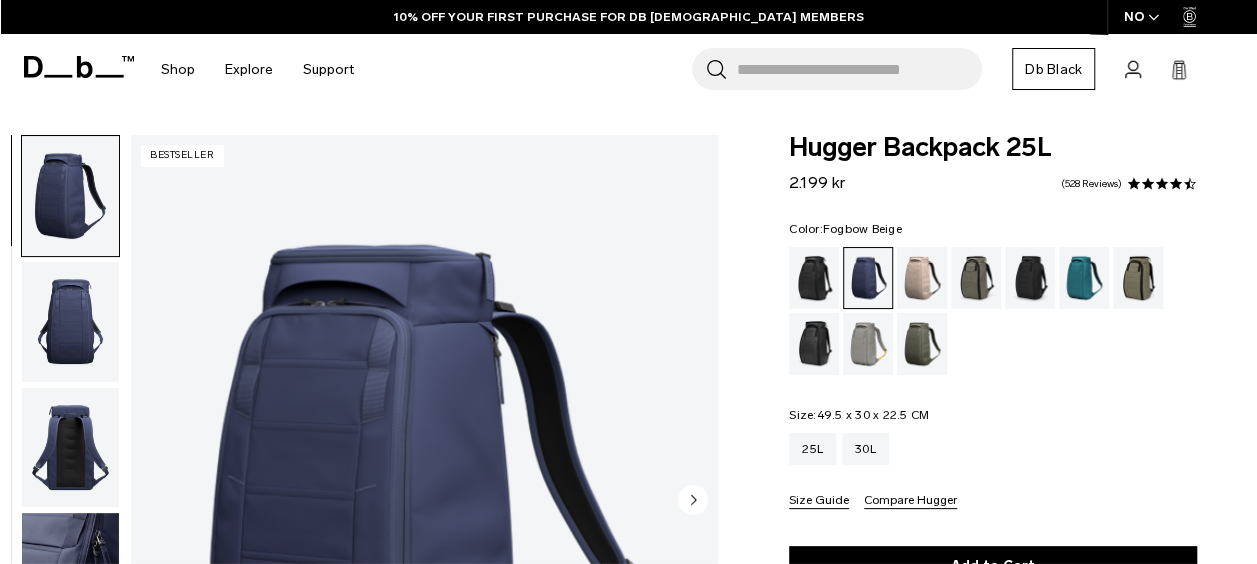 click at bounding box center [922, 278] 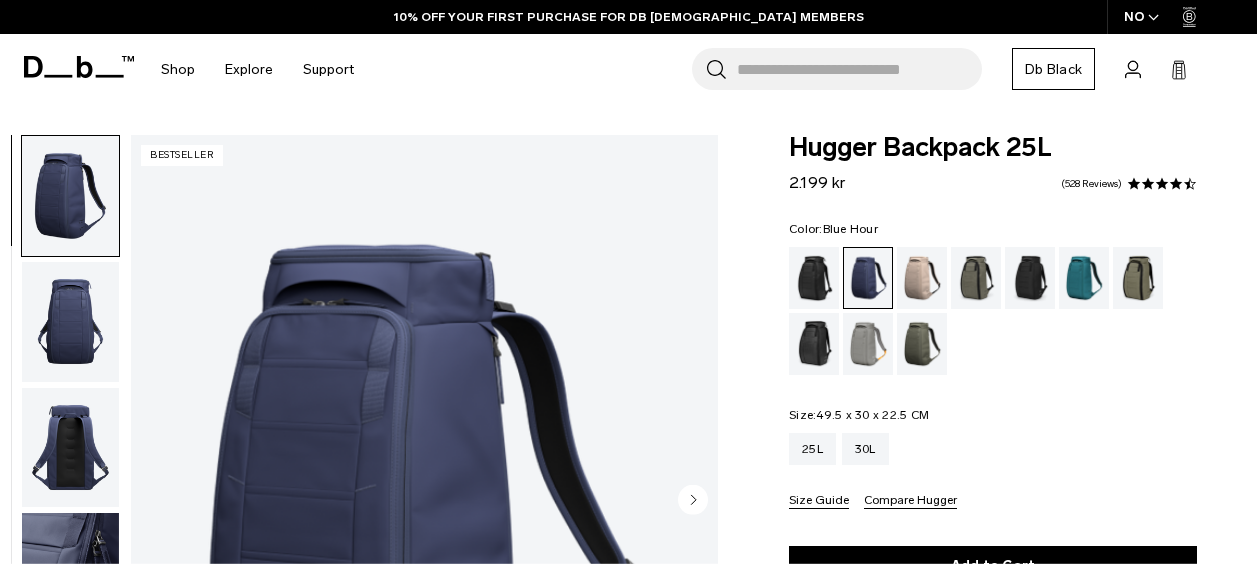 scroll, scrollTop: 0, scrollLeft: 0, axis: both 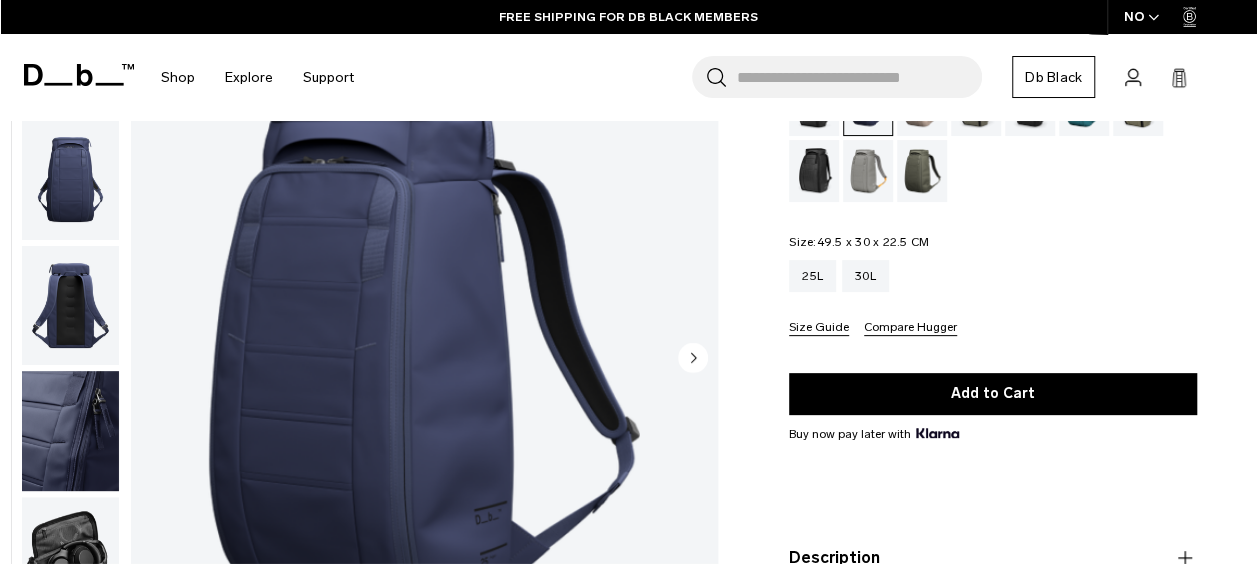 click at bounding box center (70, 432) 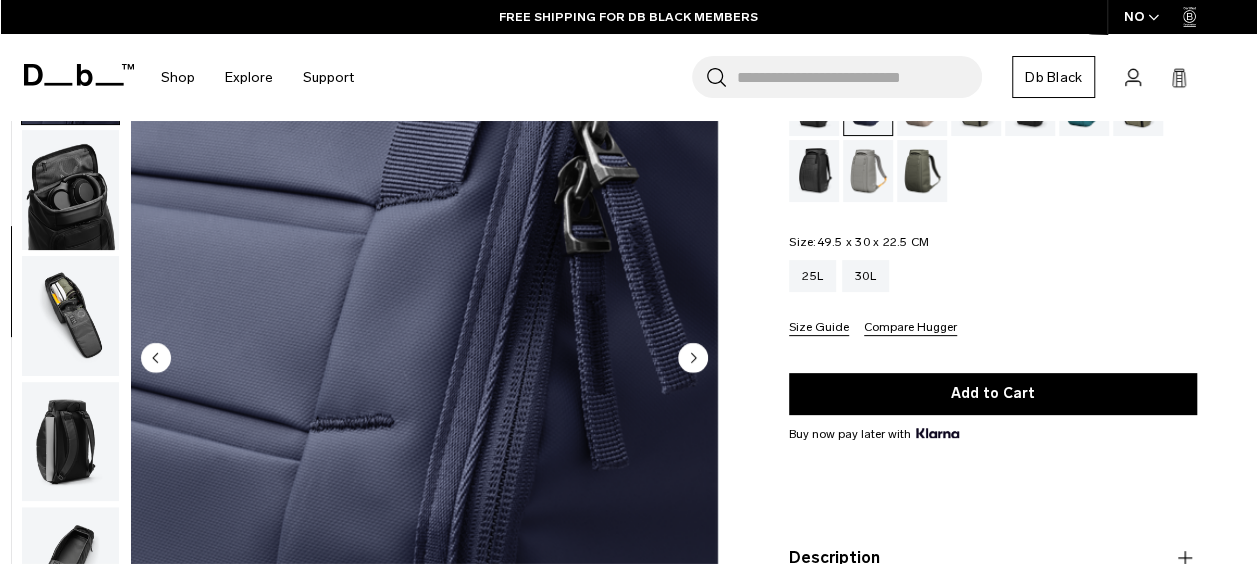 scroll, scrollTop: 378, scrollLeft: 0, axis: vertical 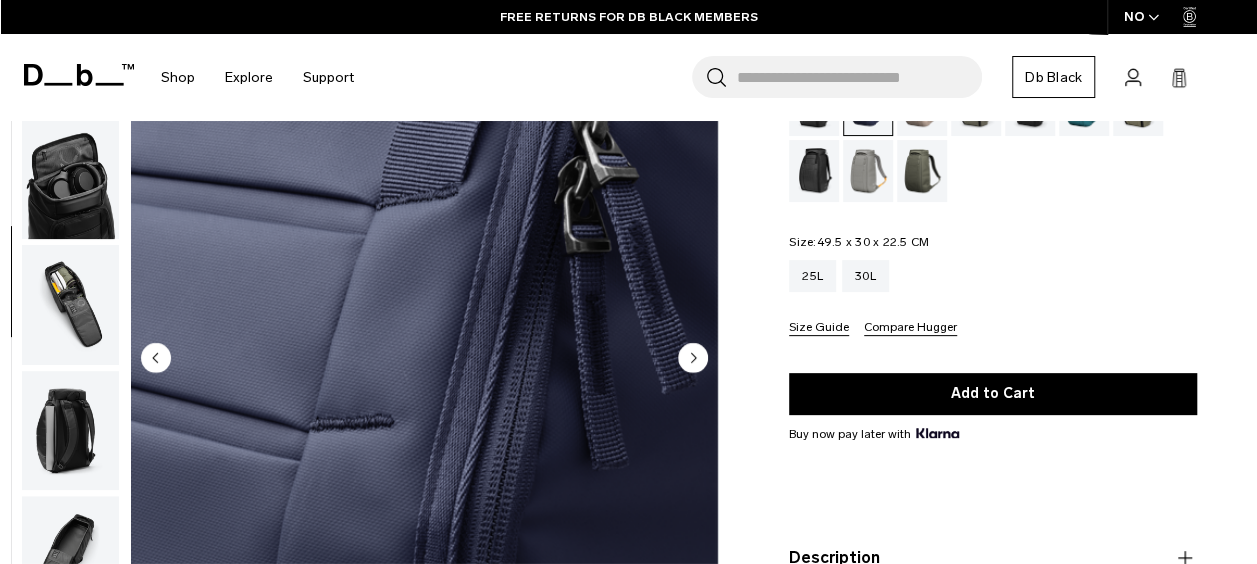click at bounding box center [922, 171] 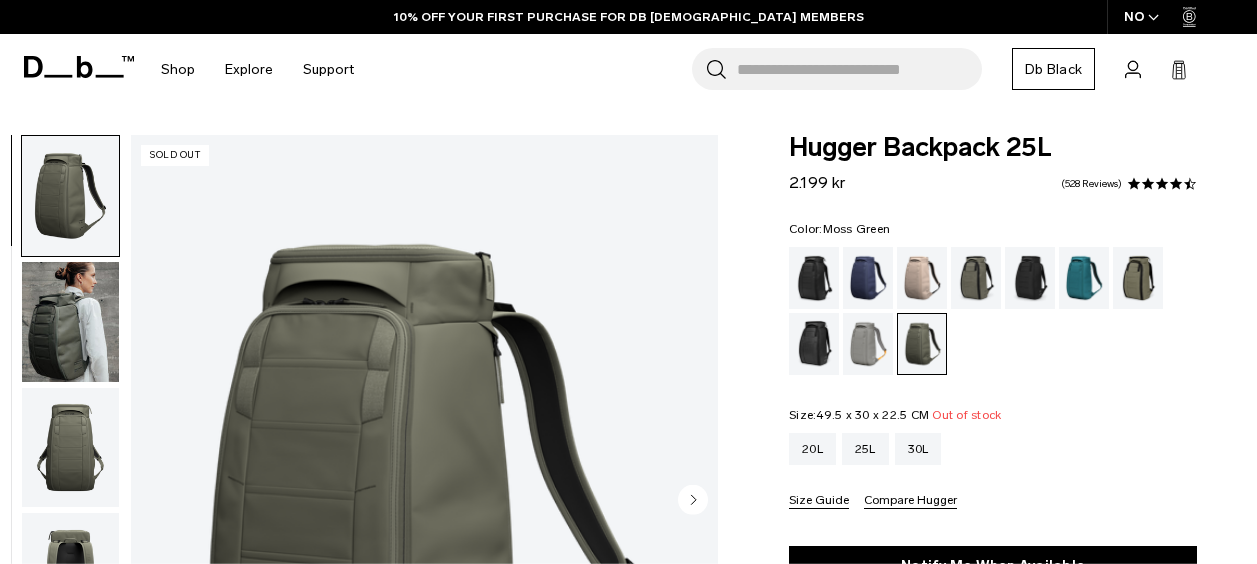 scroll, scrollTop: 0, scrollLeft: 0, axis: both 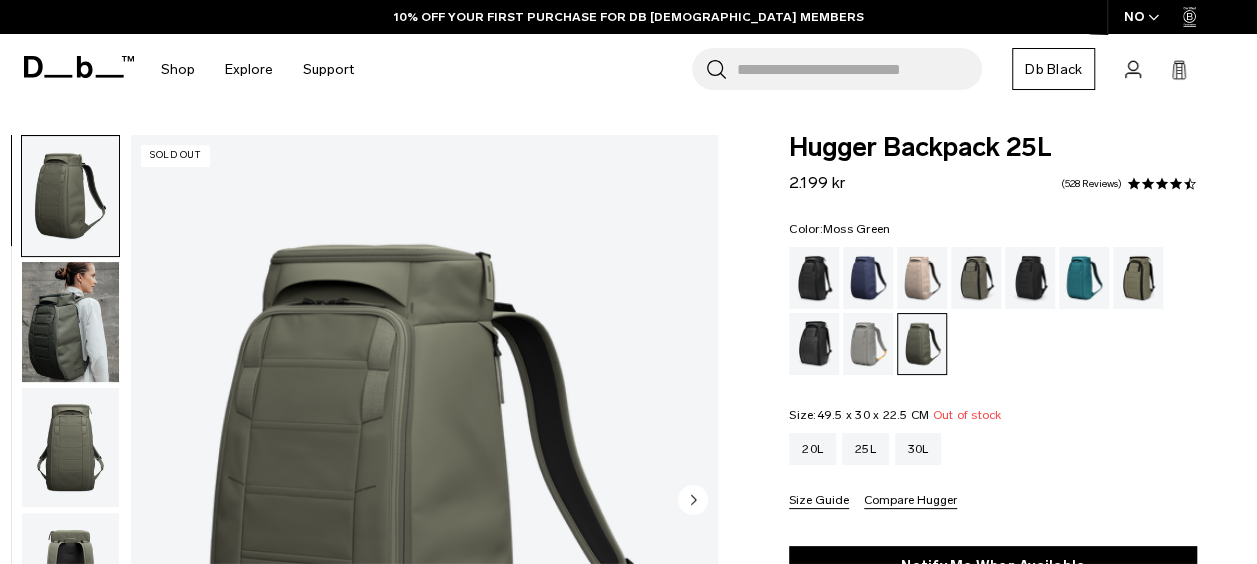click at bounding box center (70, 448) 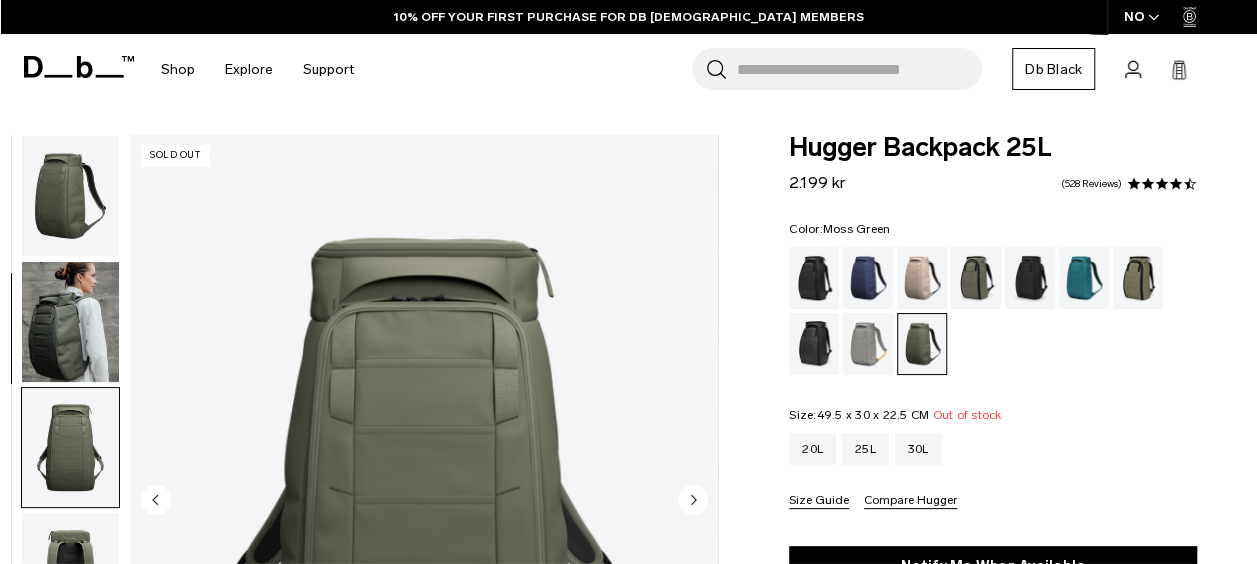 scroll, scrollTop: 252, scrollLeft: 0, axis: vertical 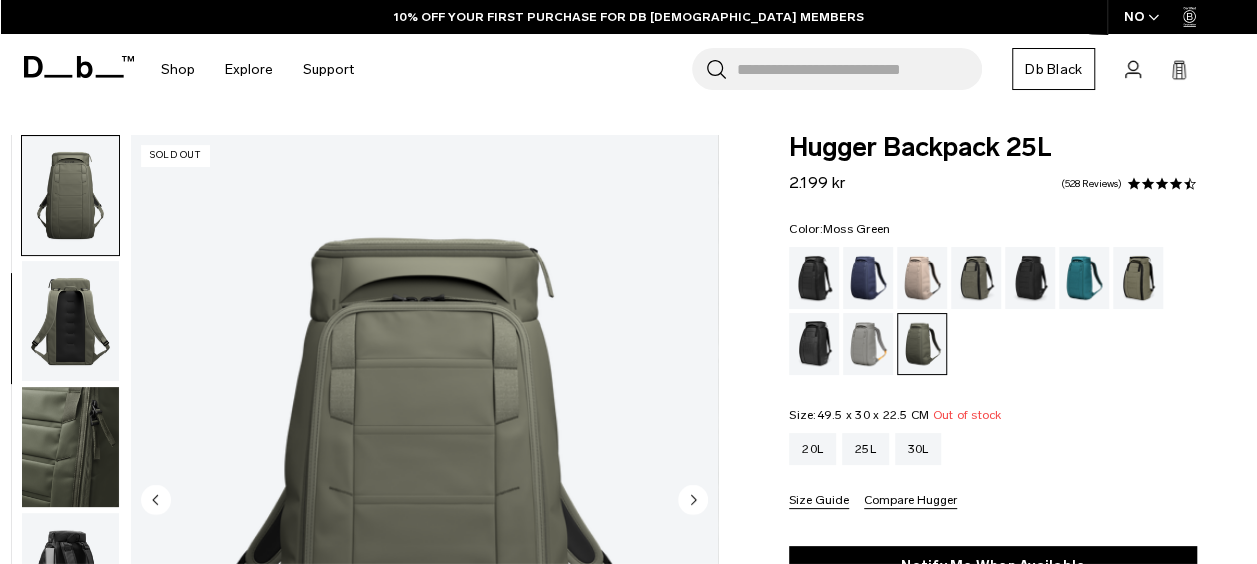 click at bounding box center (70, 447) 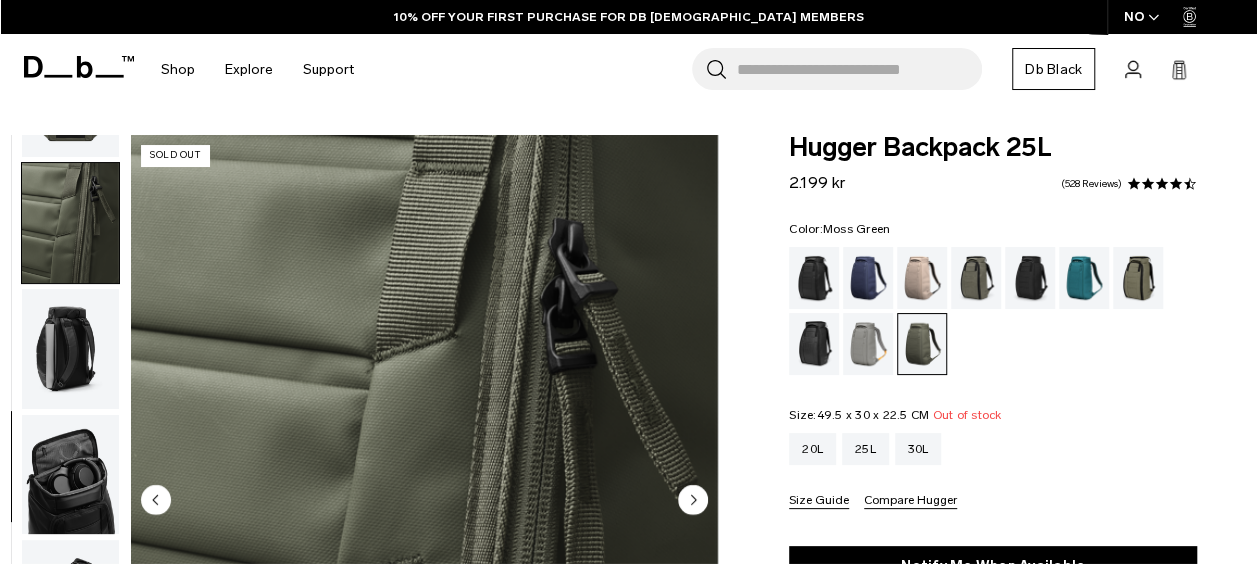 scroll, scrollTop: 504, scrollLeft: 0, axis: vertical 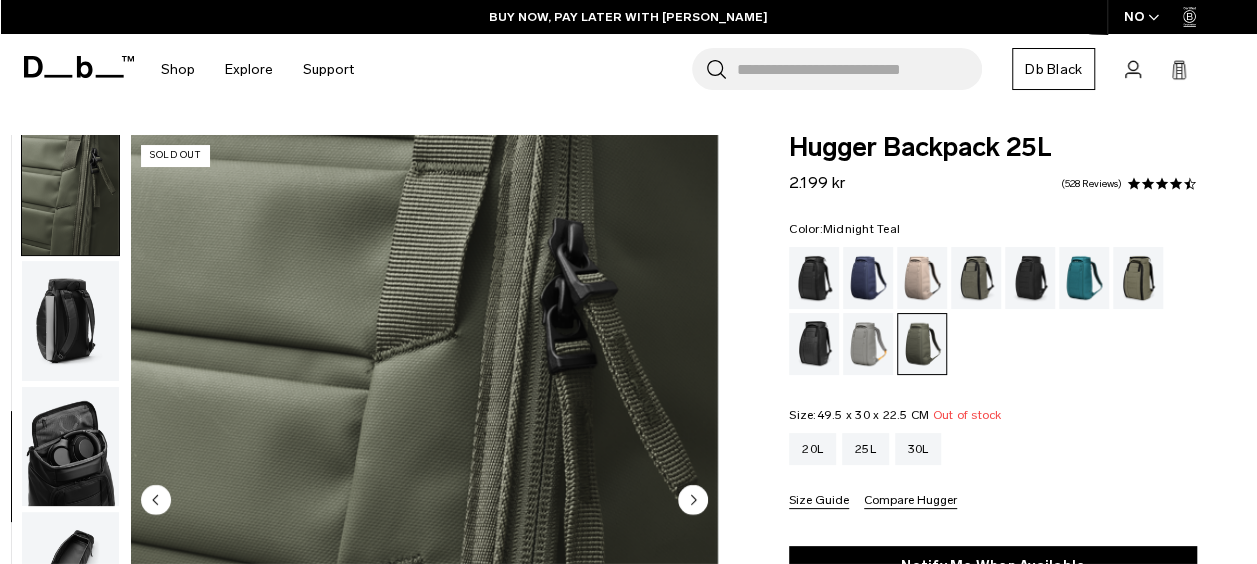 click at bounding box center (1084, 278) 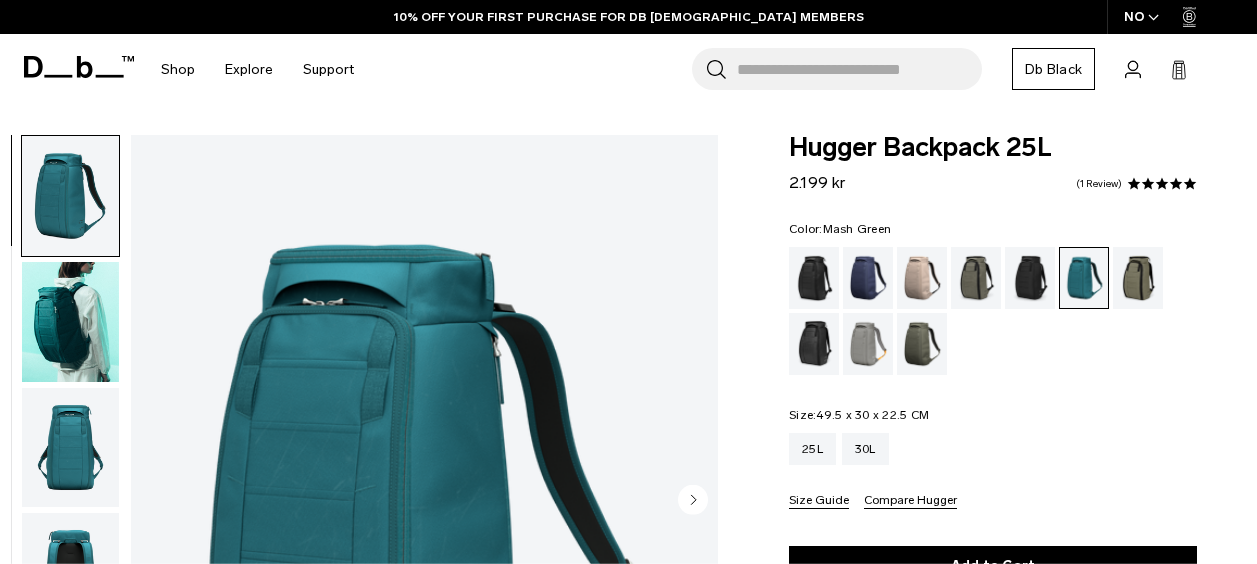 scroll, scrollTop: 0, scrollLeft: 0, axis: both 